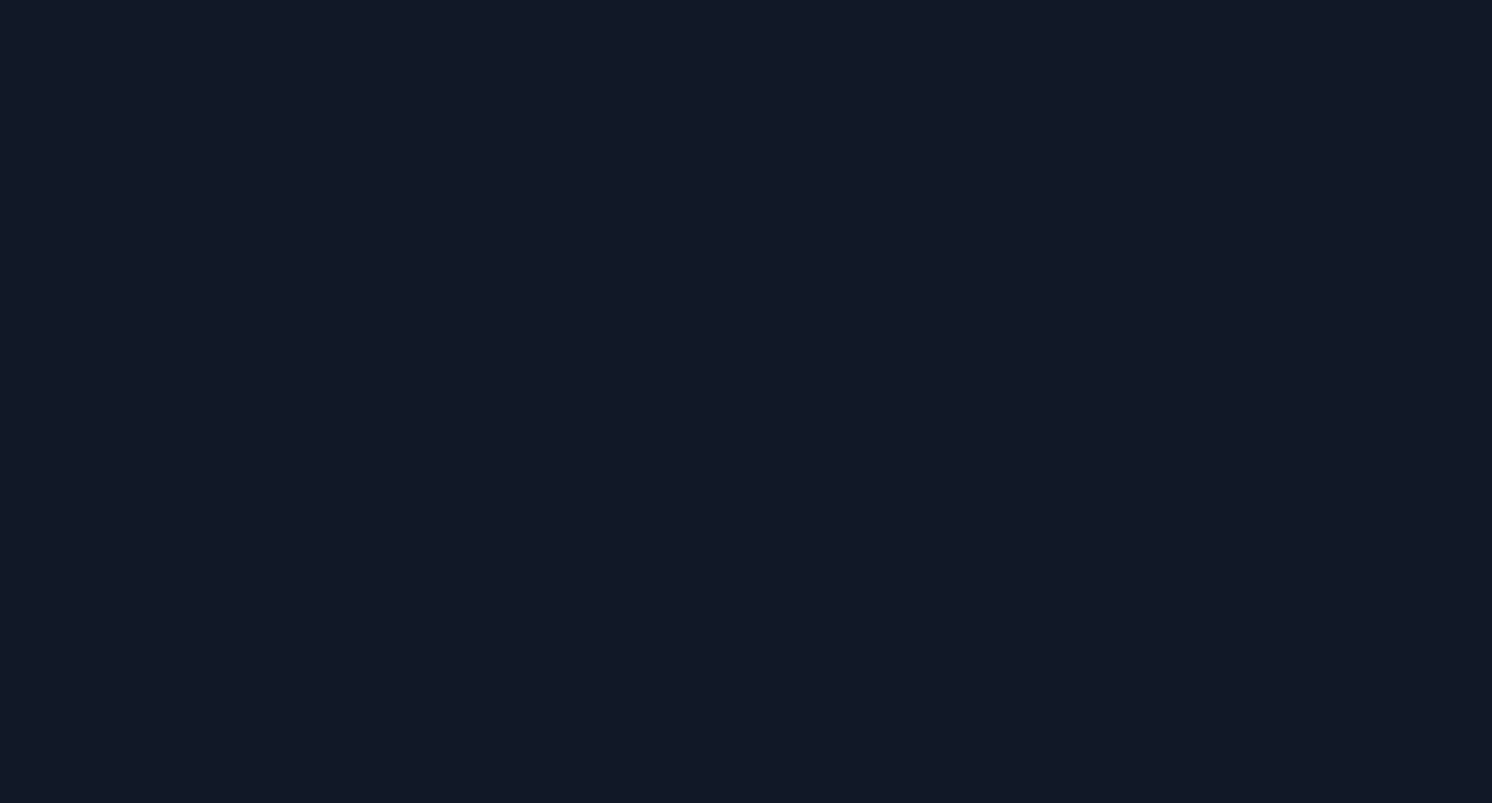 scroll, scrollTop: 0, scrollLeft: 0, axis: both 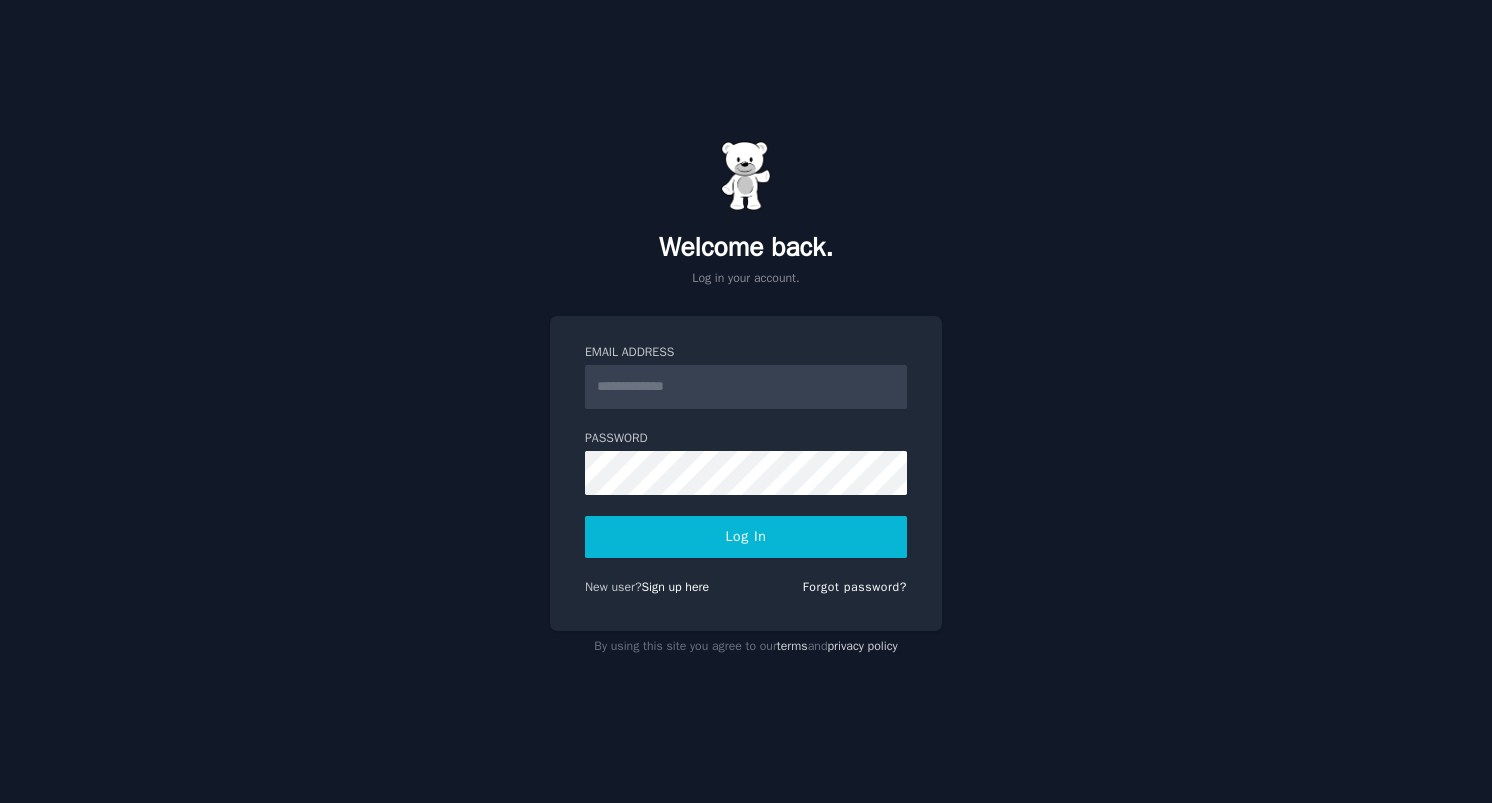 click on "Email Address" at bounding box center [746, 387] 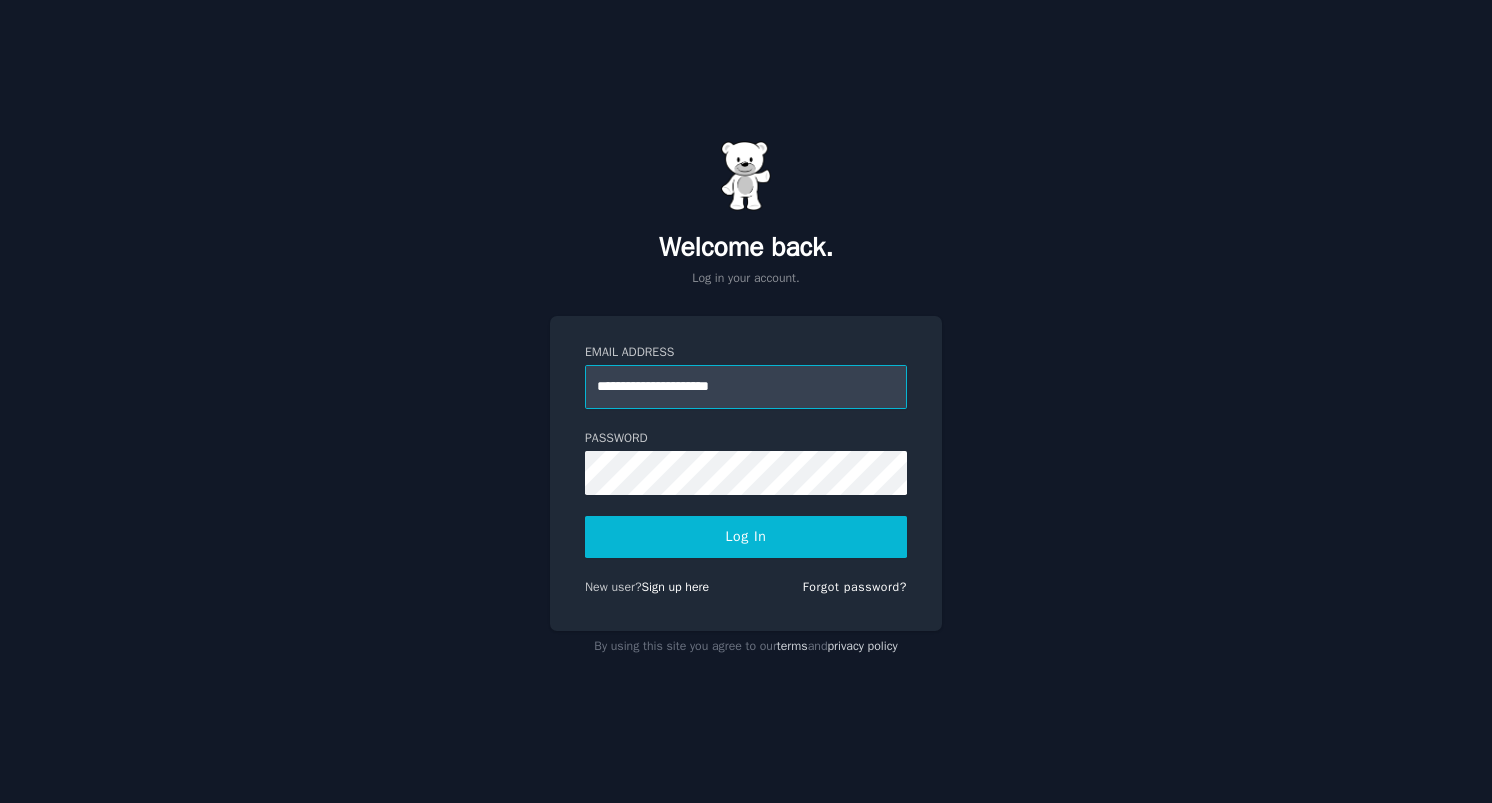 type on "**********" 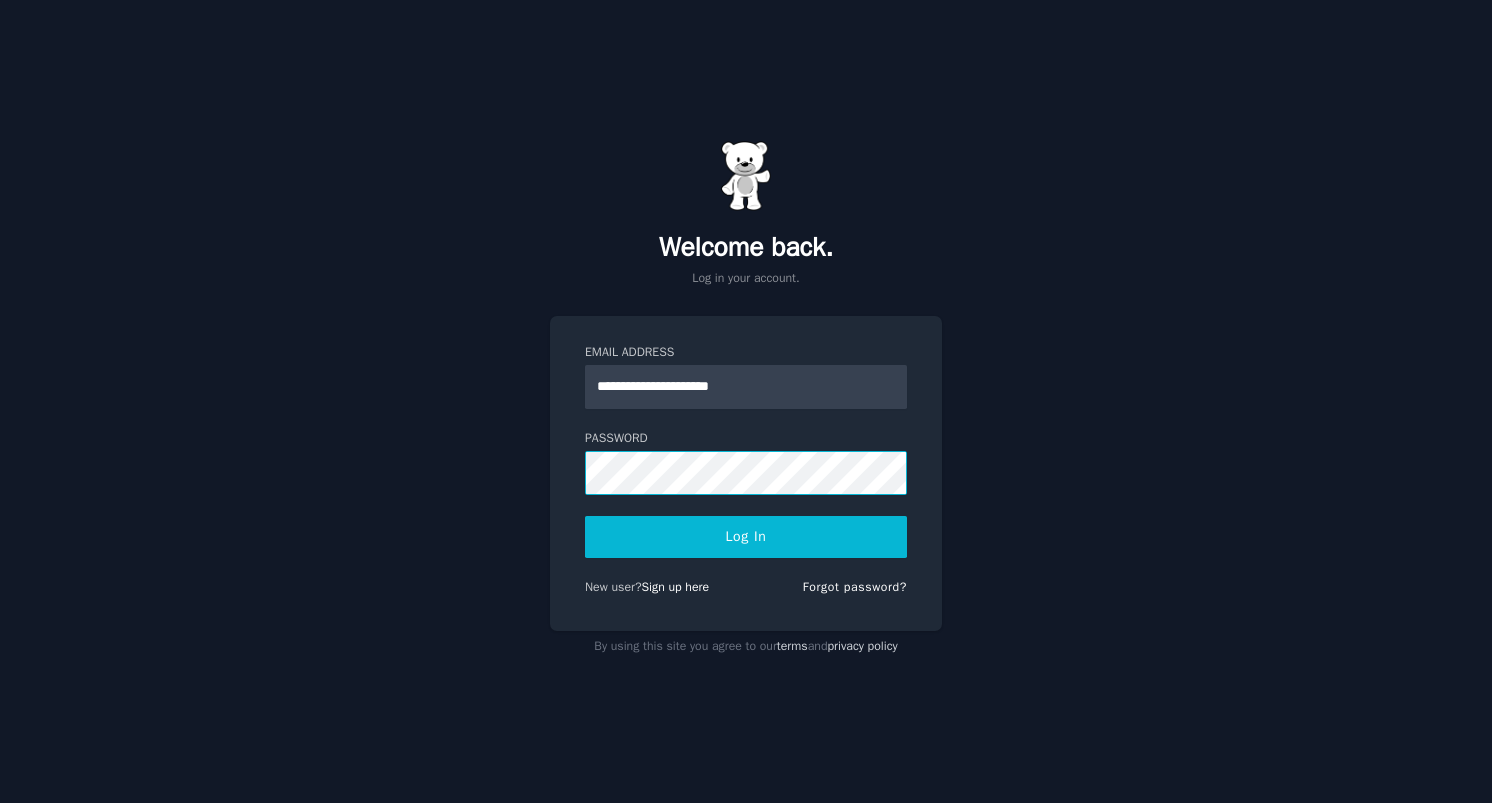 click on "Log In" at bounding box center (746, 537) 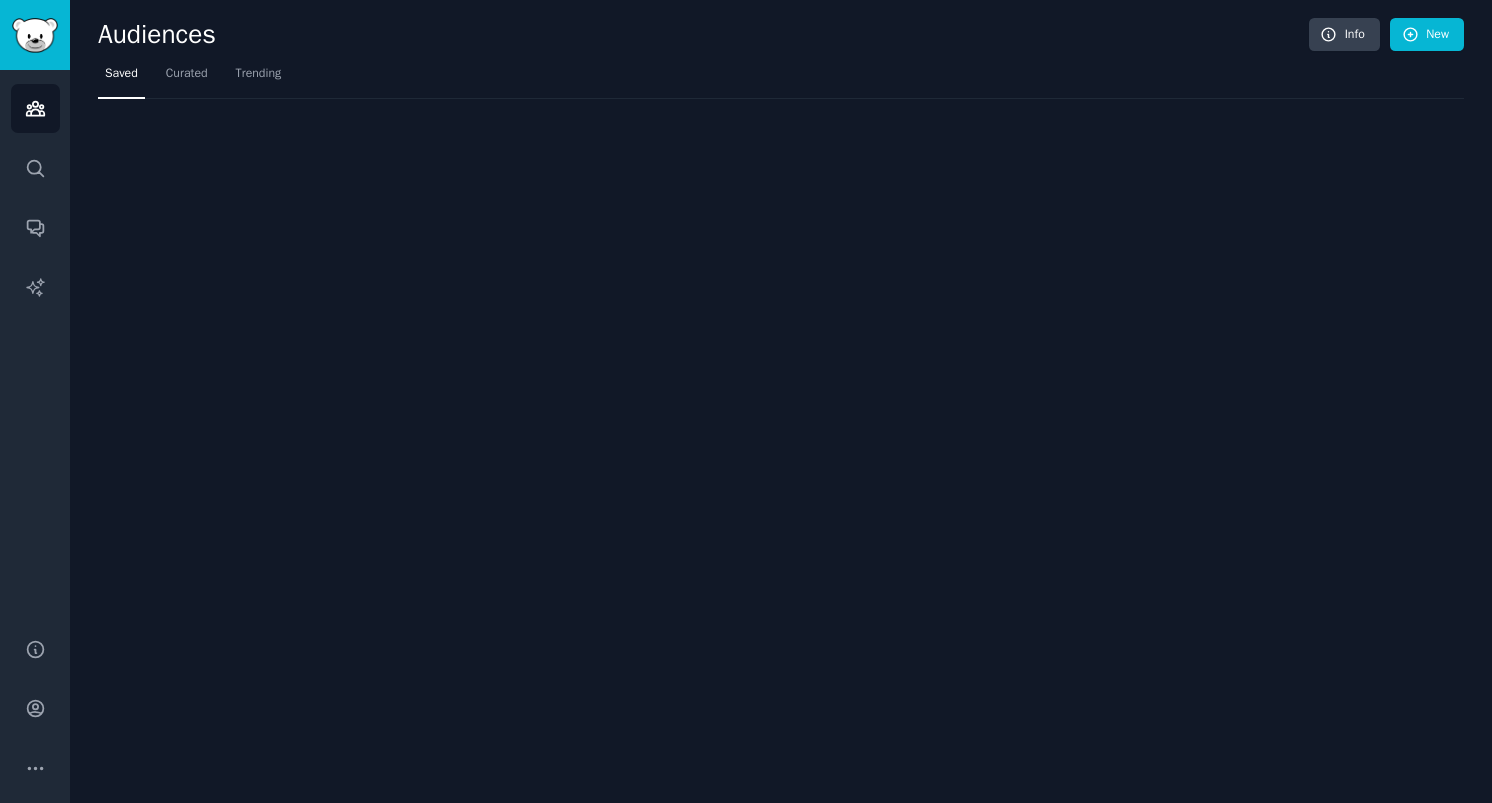scroll, scrollTop: 0, scrollLeft: 0, axis: both 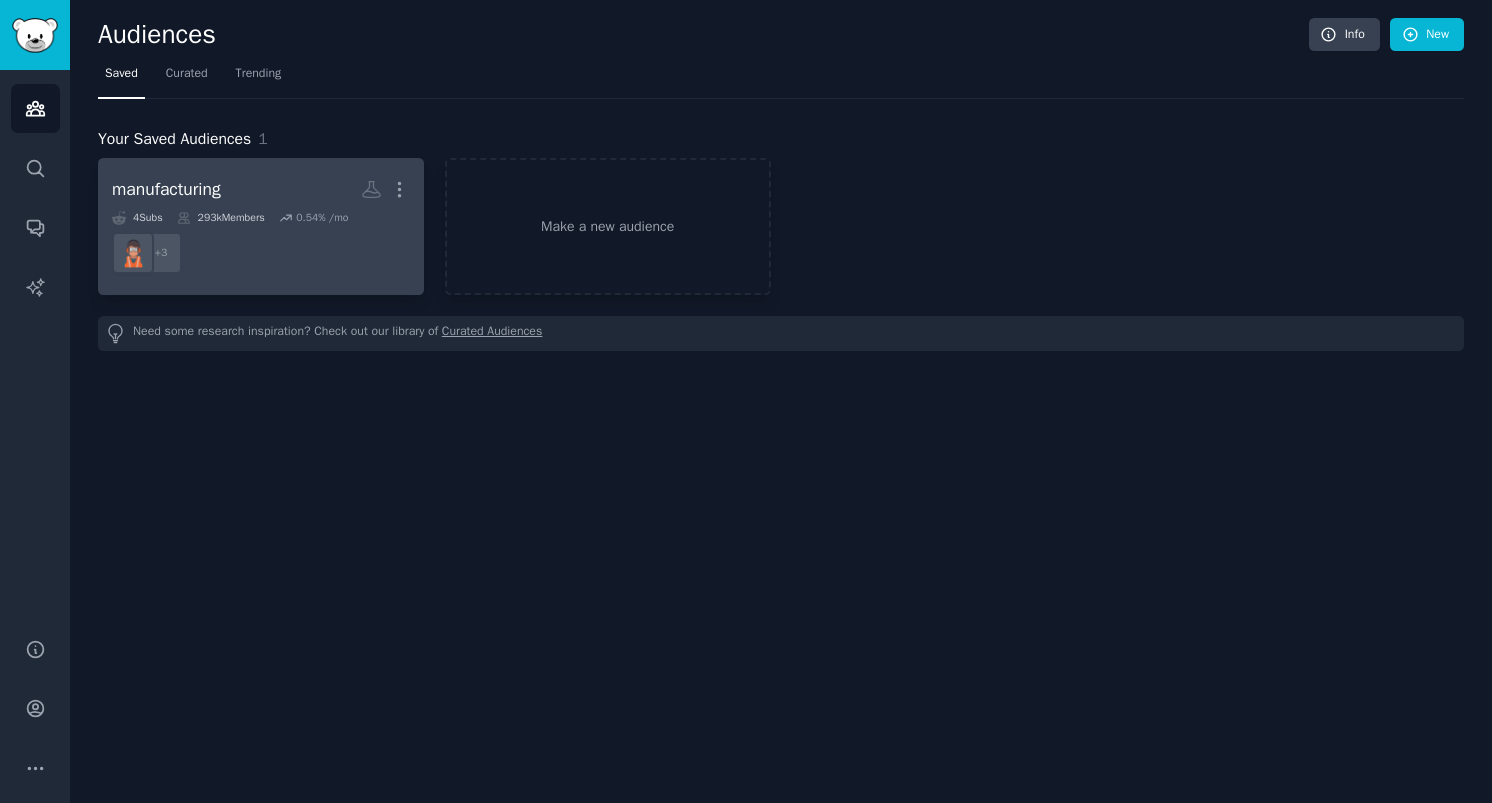 click on "+ 3" at bounding box center (261, 253) 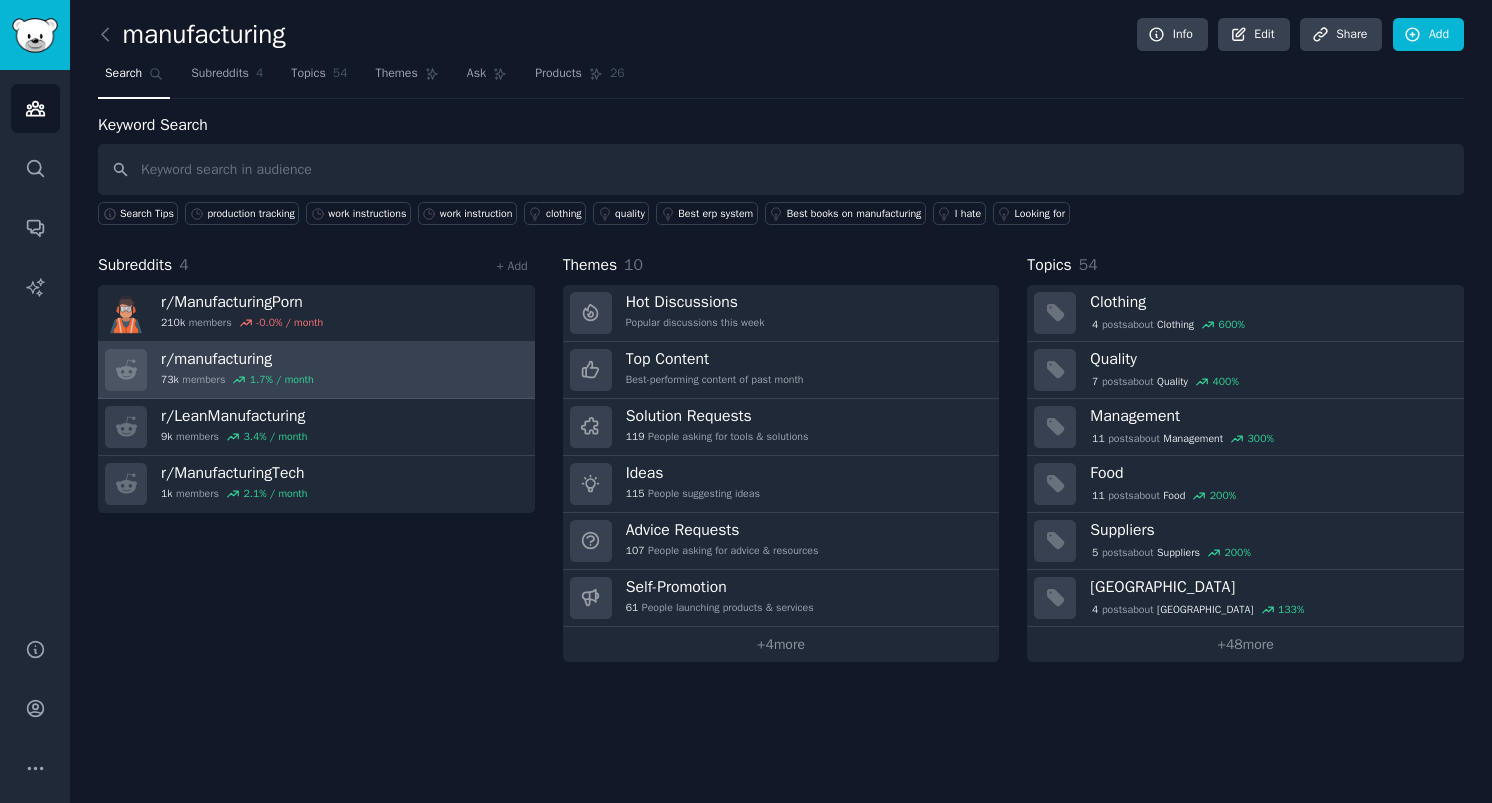 click on "r/ manufacturing 73k  members 1.7 % / month" at bounding box center [316, 370] 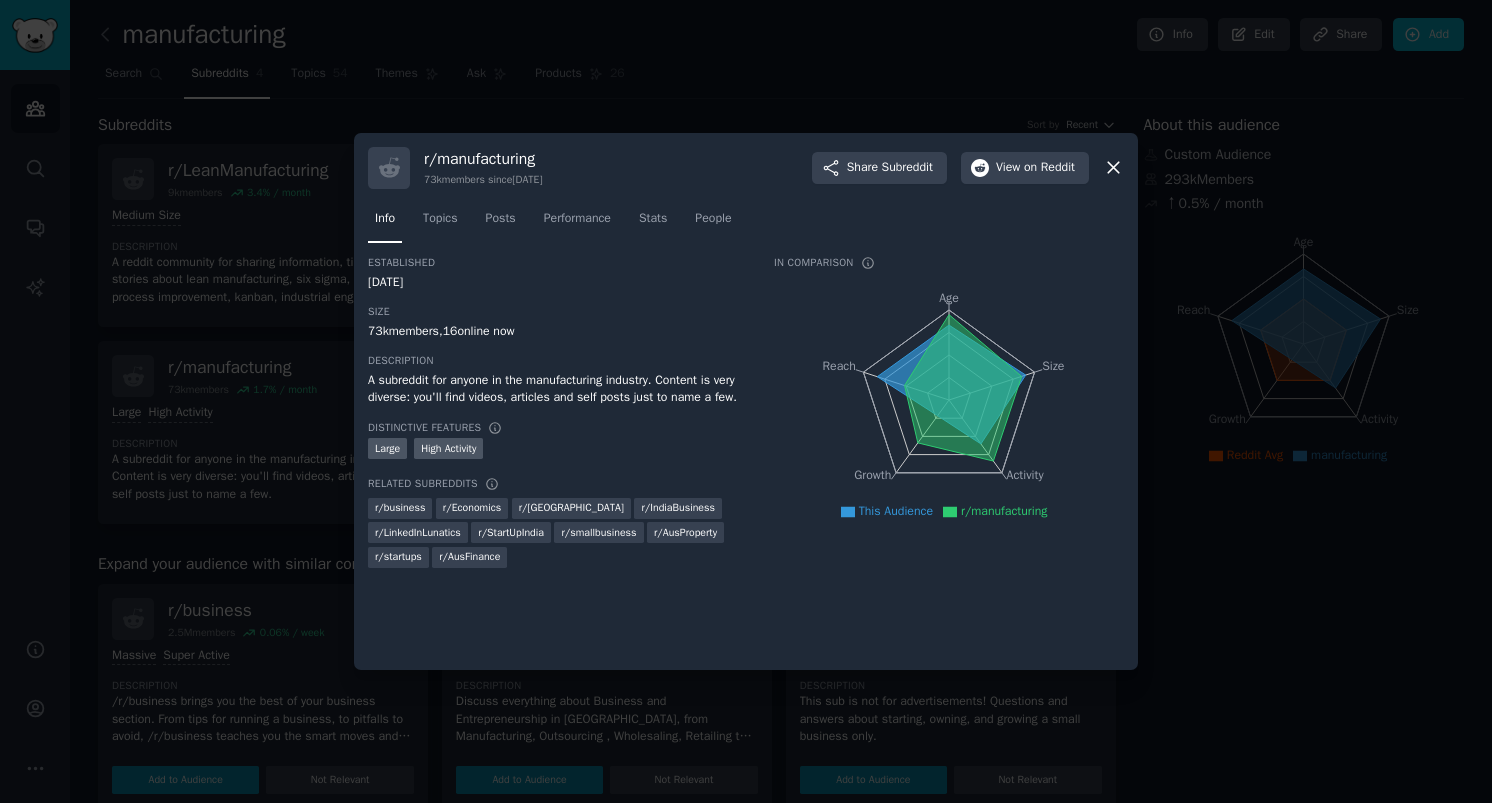 click 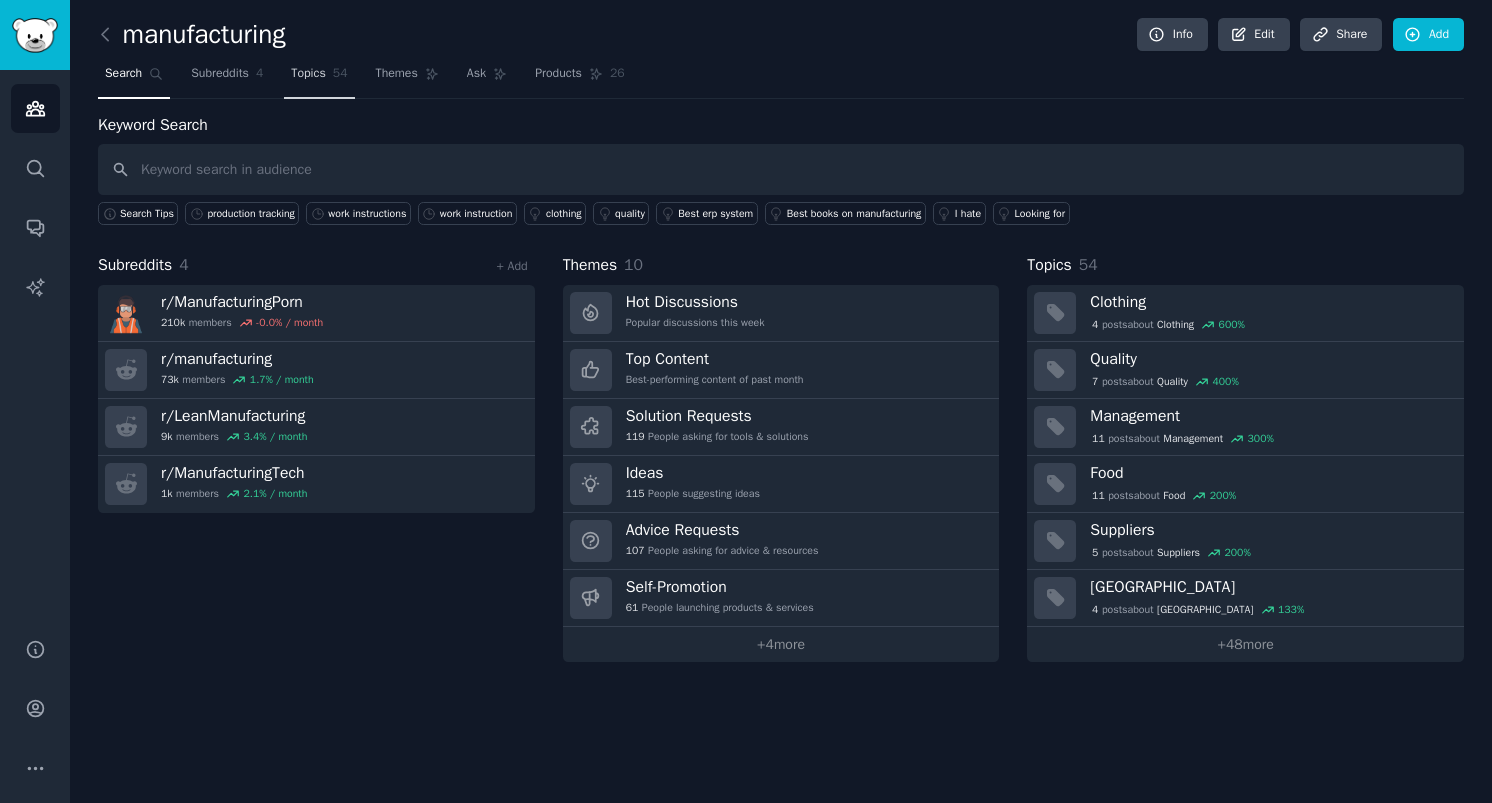 click on "Topics" at bounding box center [308, 74] 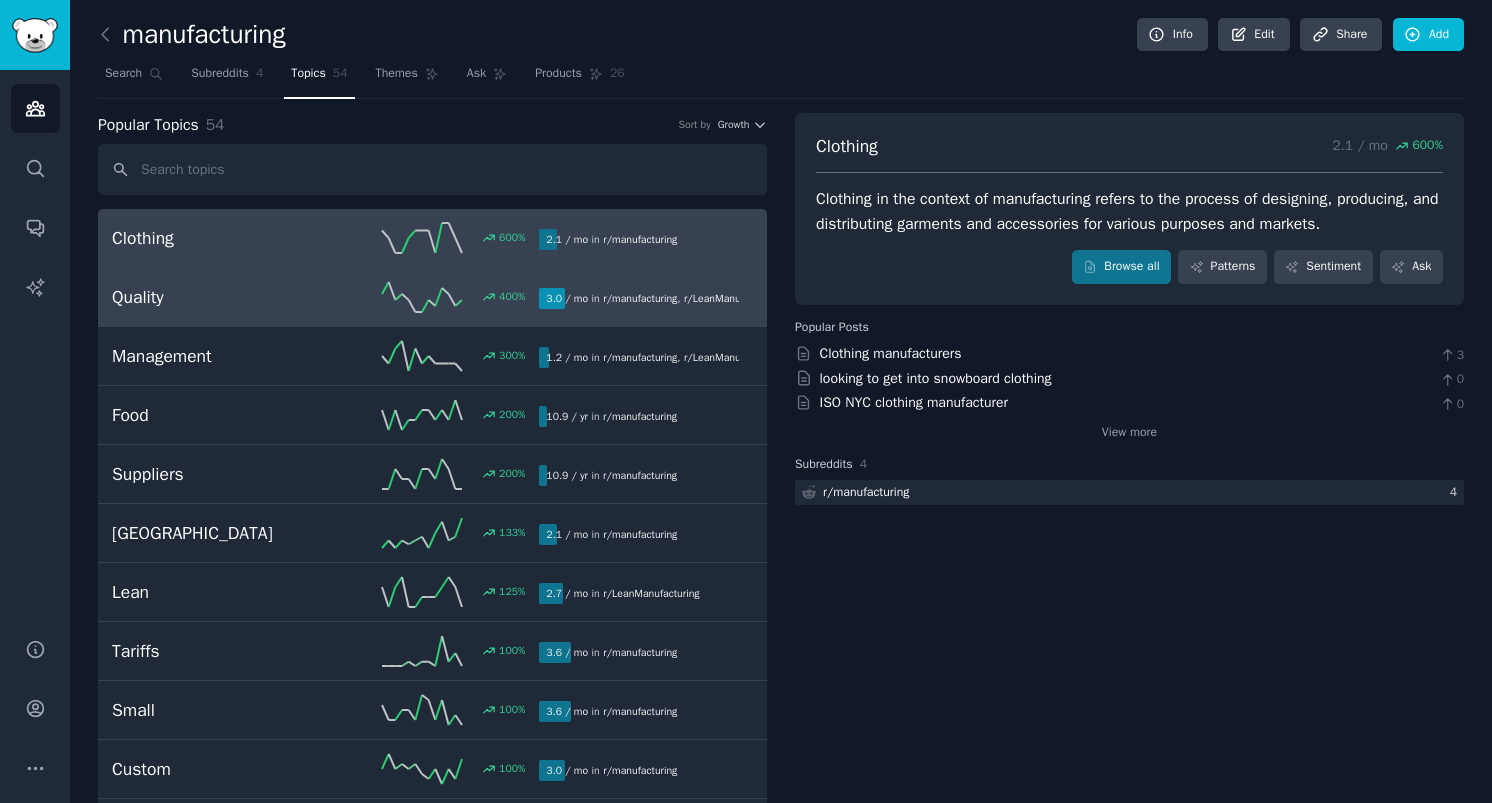 click on "Quality" at bounding box center [219, 297] 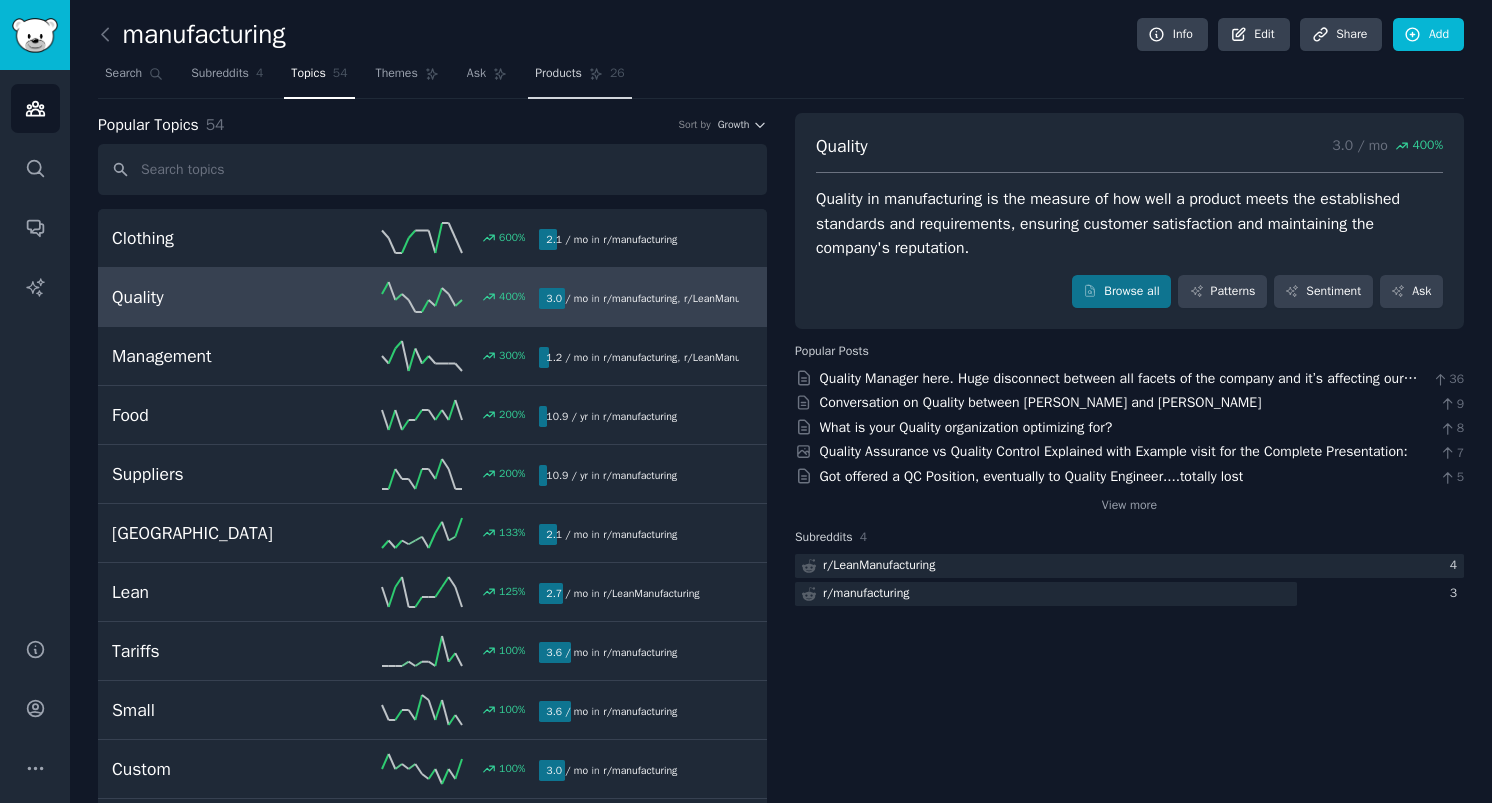 click 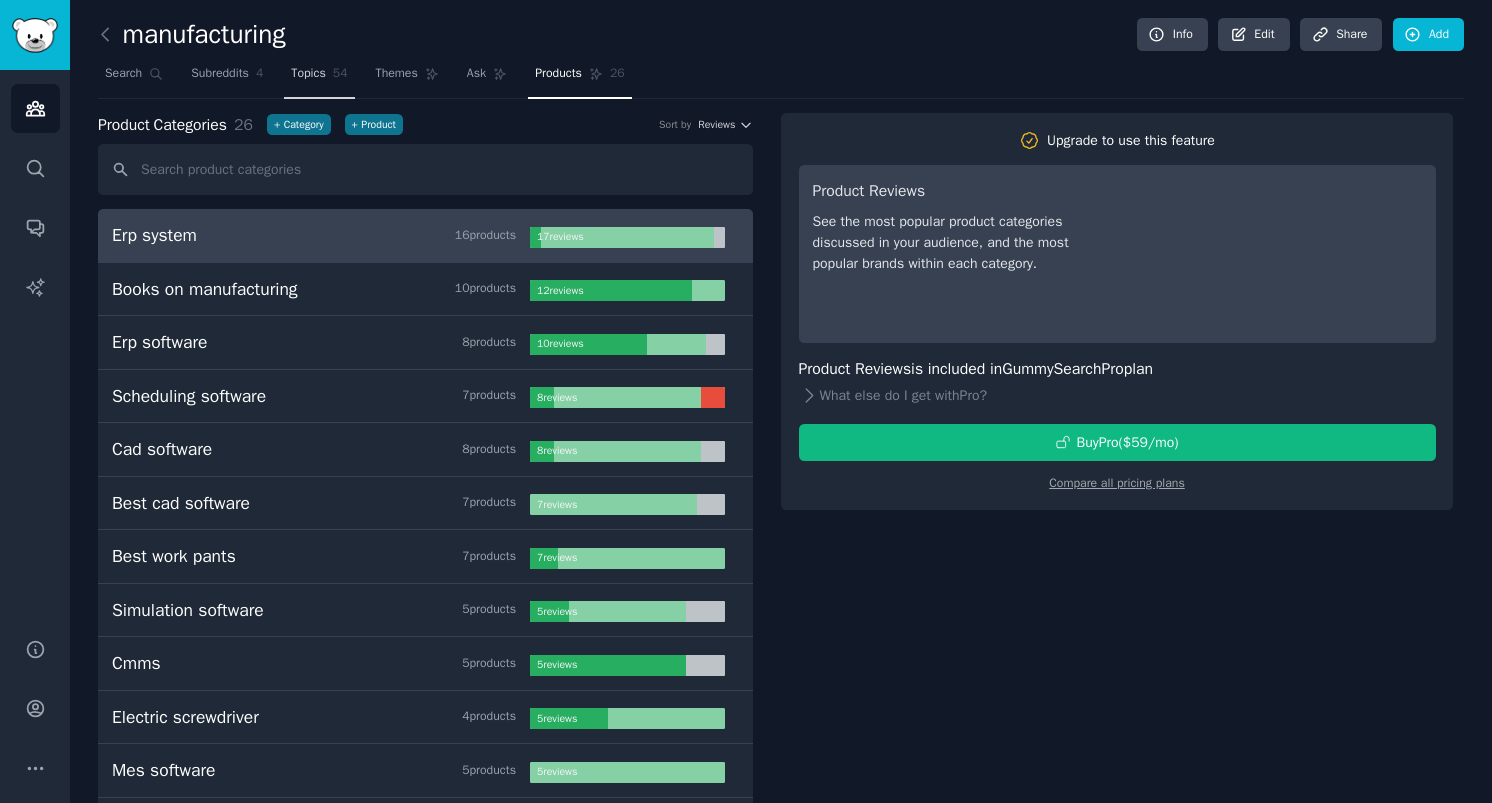 click on "Topics 54" at bounding box center [319, 78] 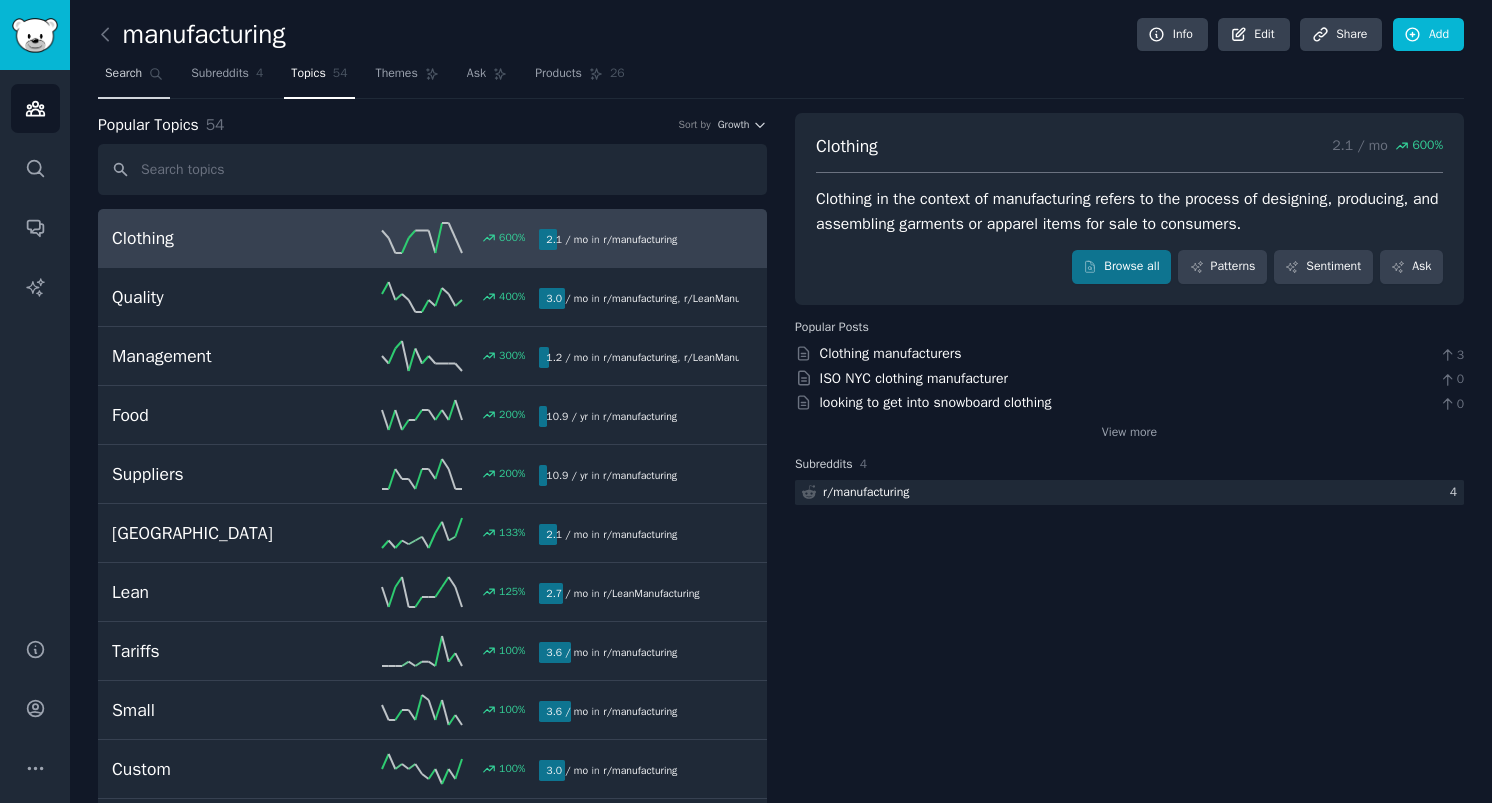 click on "Search" at bounding box center [123, 74] 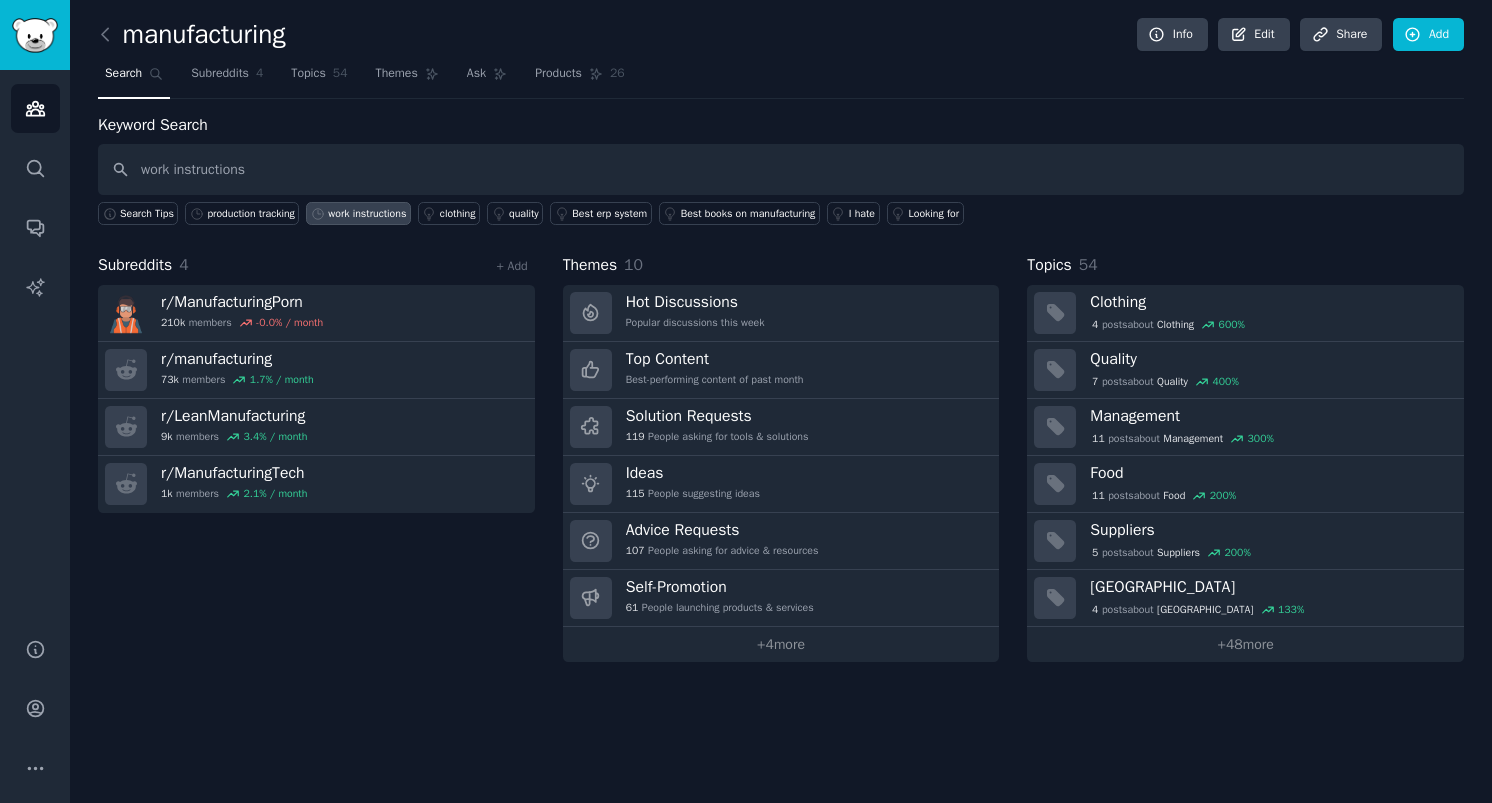 type on "work instructions" 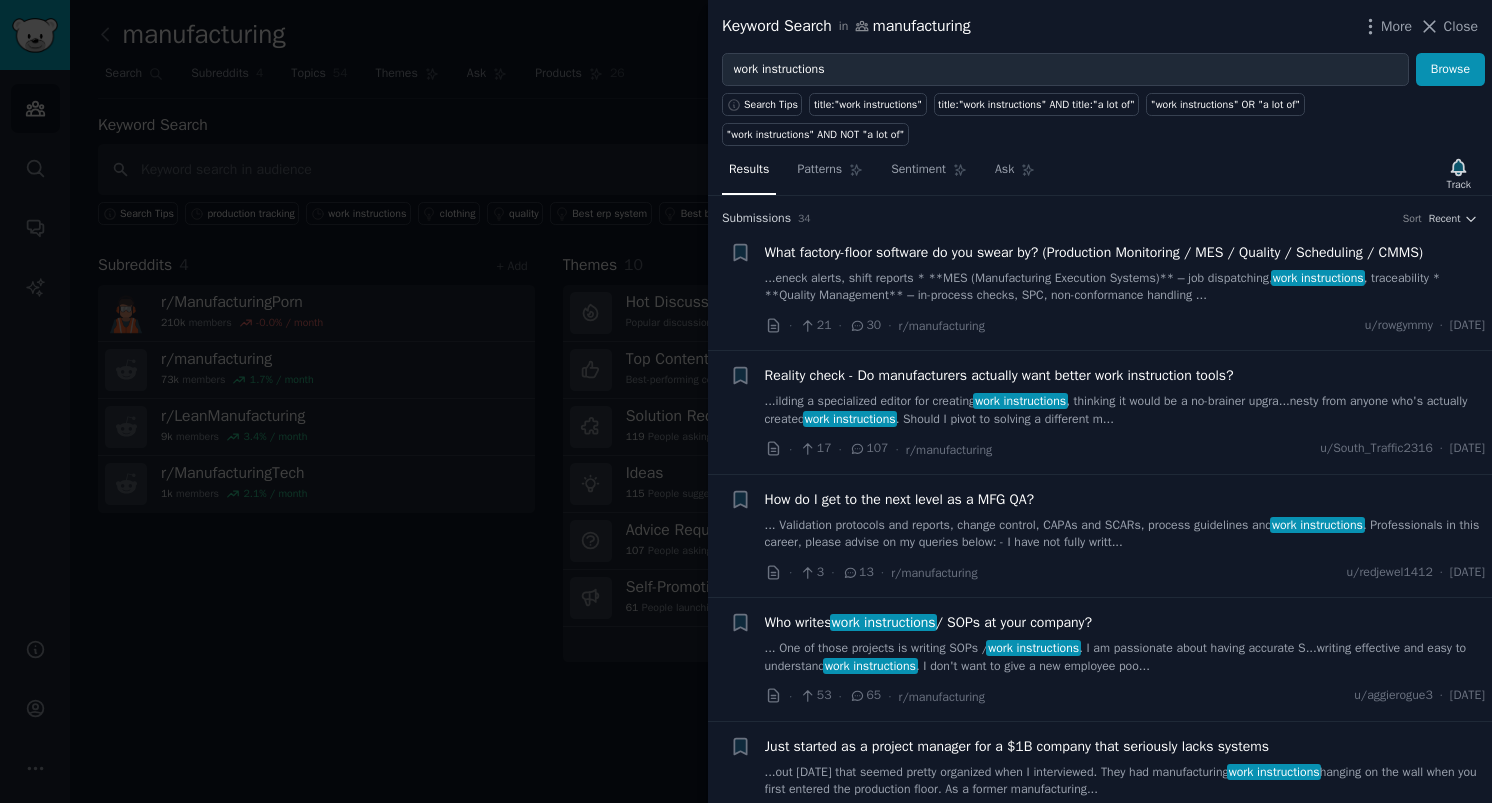 click on "What factory-floor software do you swear by? (Production Monitoring / MES / Quality / Scheduling / CMMS)" at bounding box center (1094, 252) 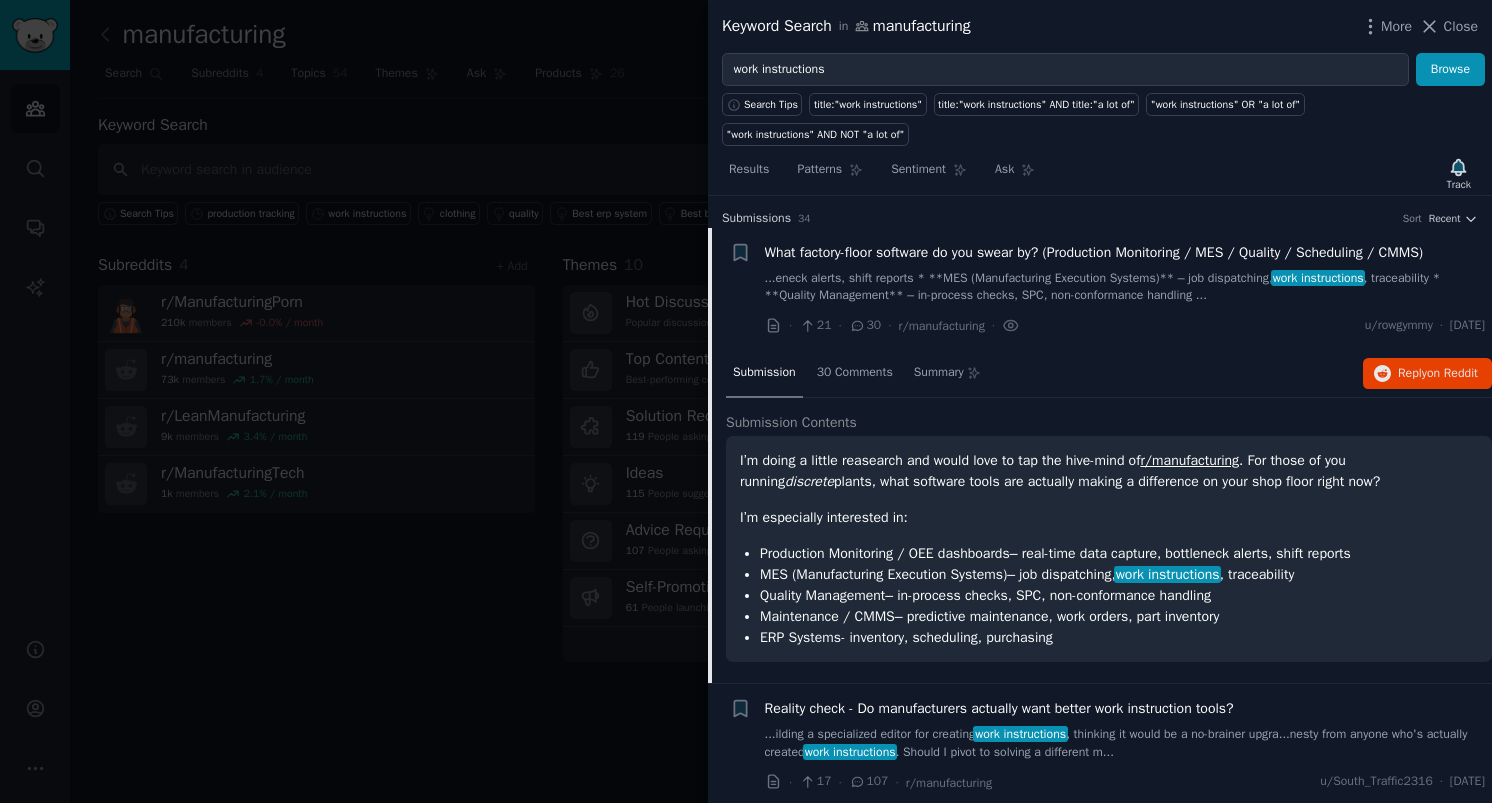scroll, scrollTop: 32, scrollLeft: 0, axis: vertical 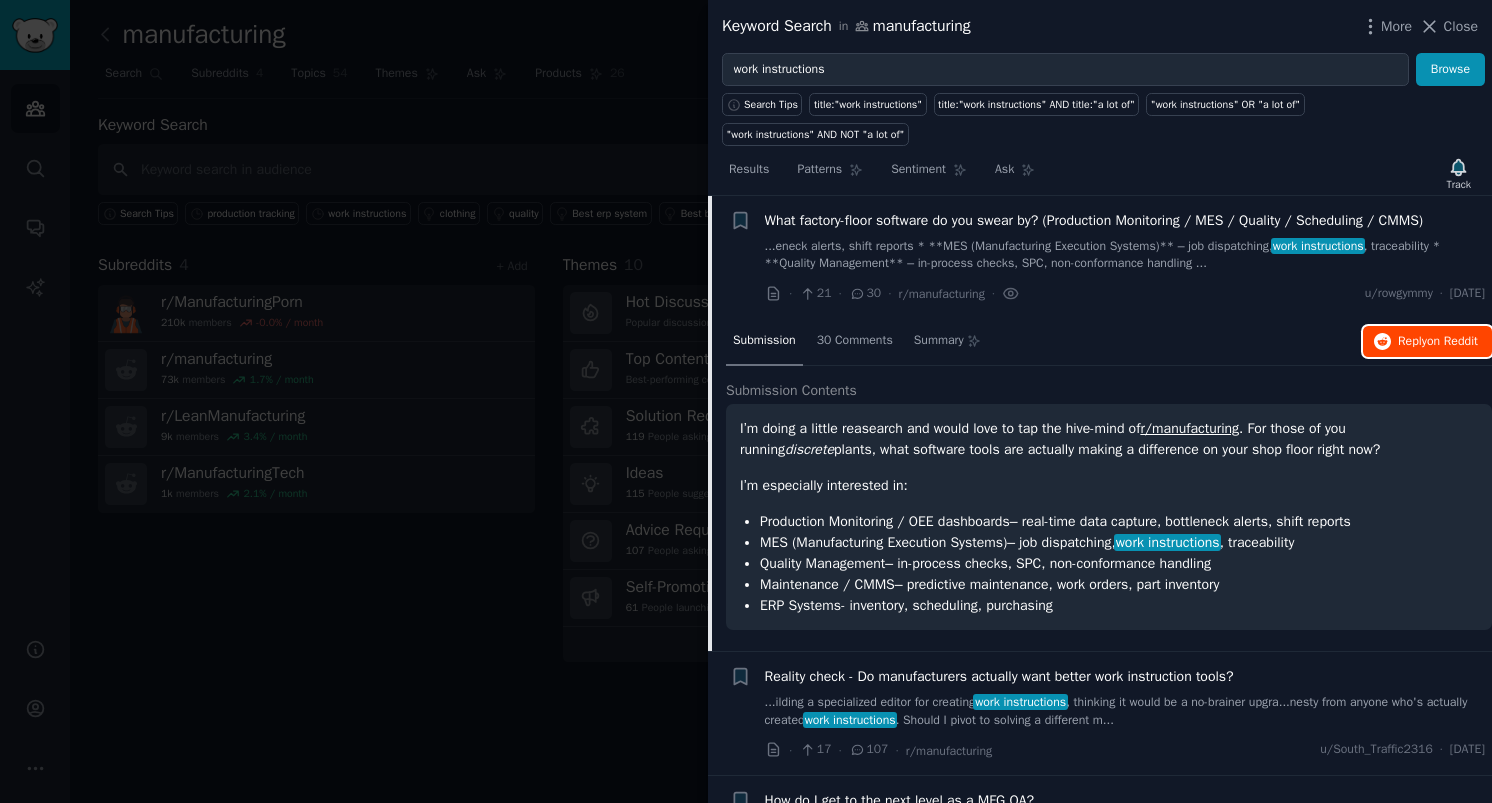 click on "Reply  on Reddit" at bounding box center (1427, 342) 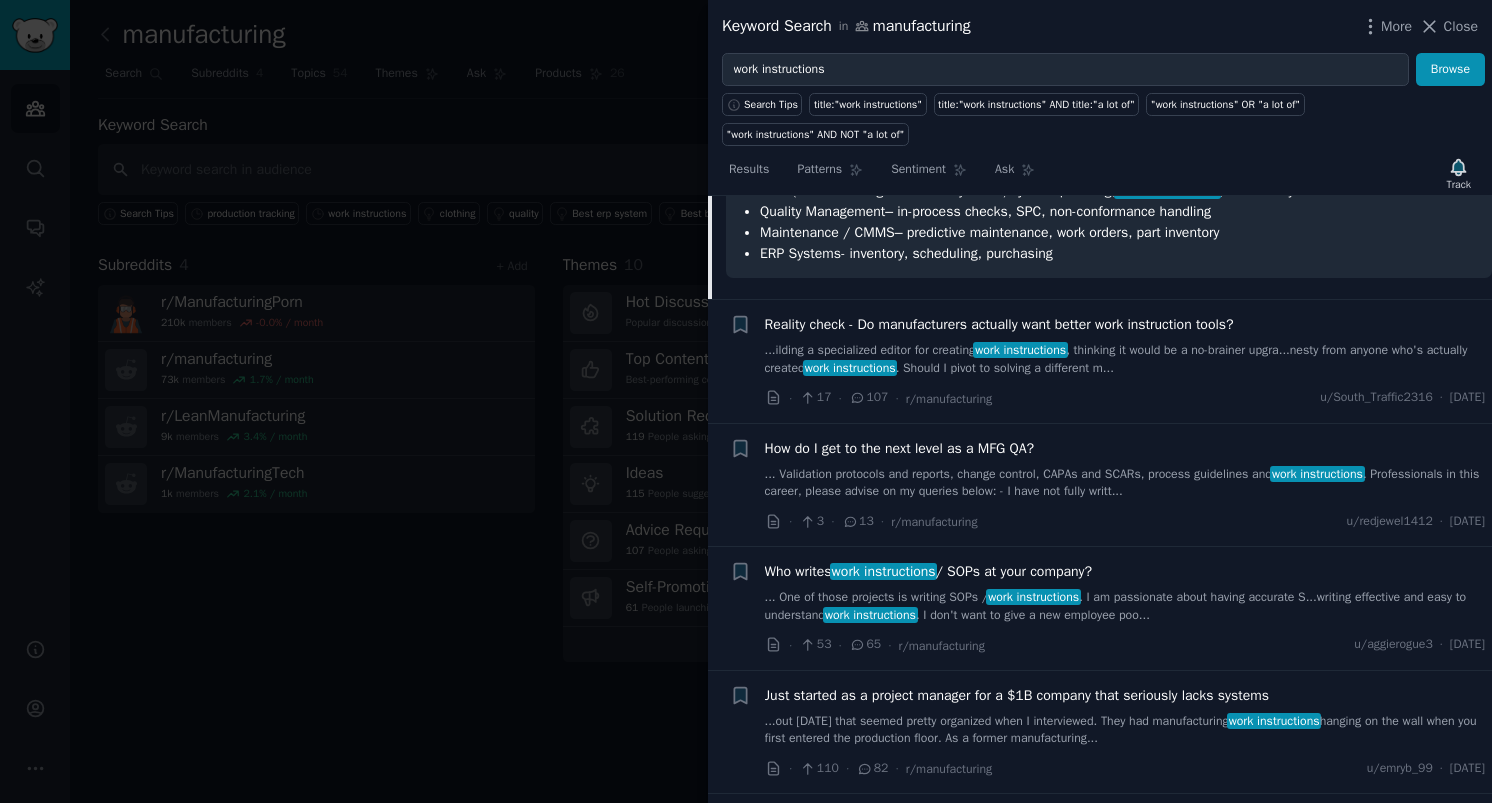 scroll, scrollTop: 380, scrollLeft: 0, axis: vertical 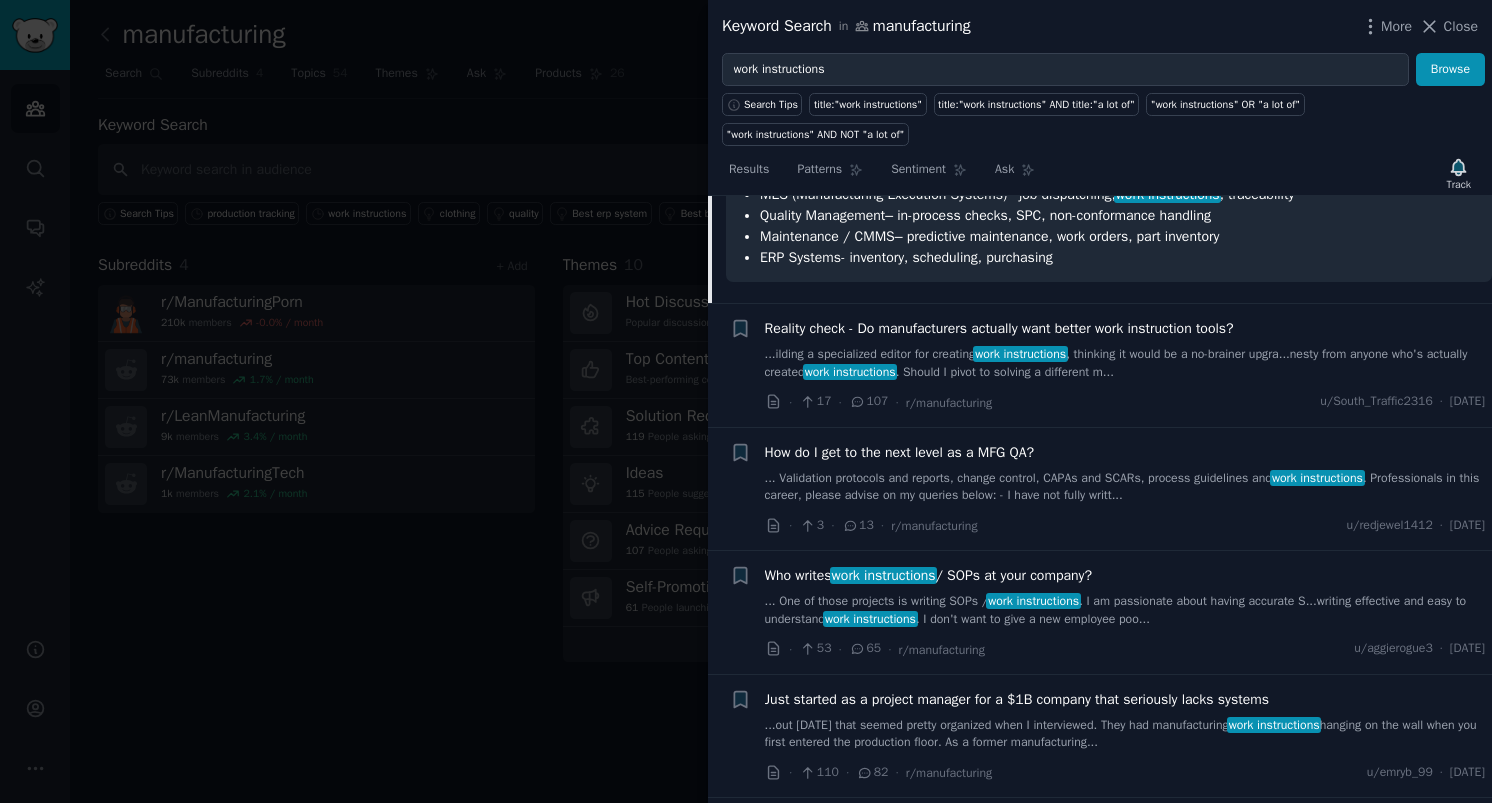 click on "...ilding a specialized editor for creating  work instructions , thinking it would be a no-brainer upgra...nesty from anyone who's actually created  work instructions . Should I pivot to solving a different m..." at bounding box center [1125, 363] 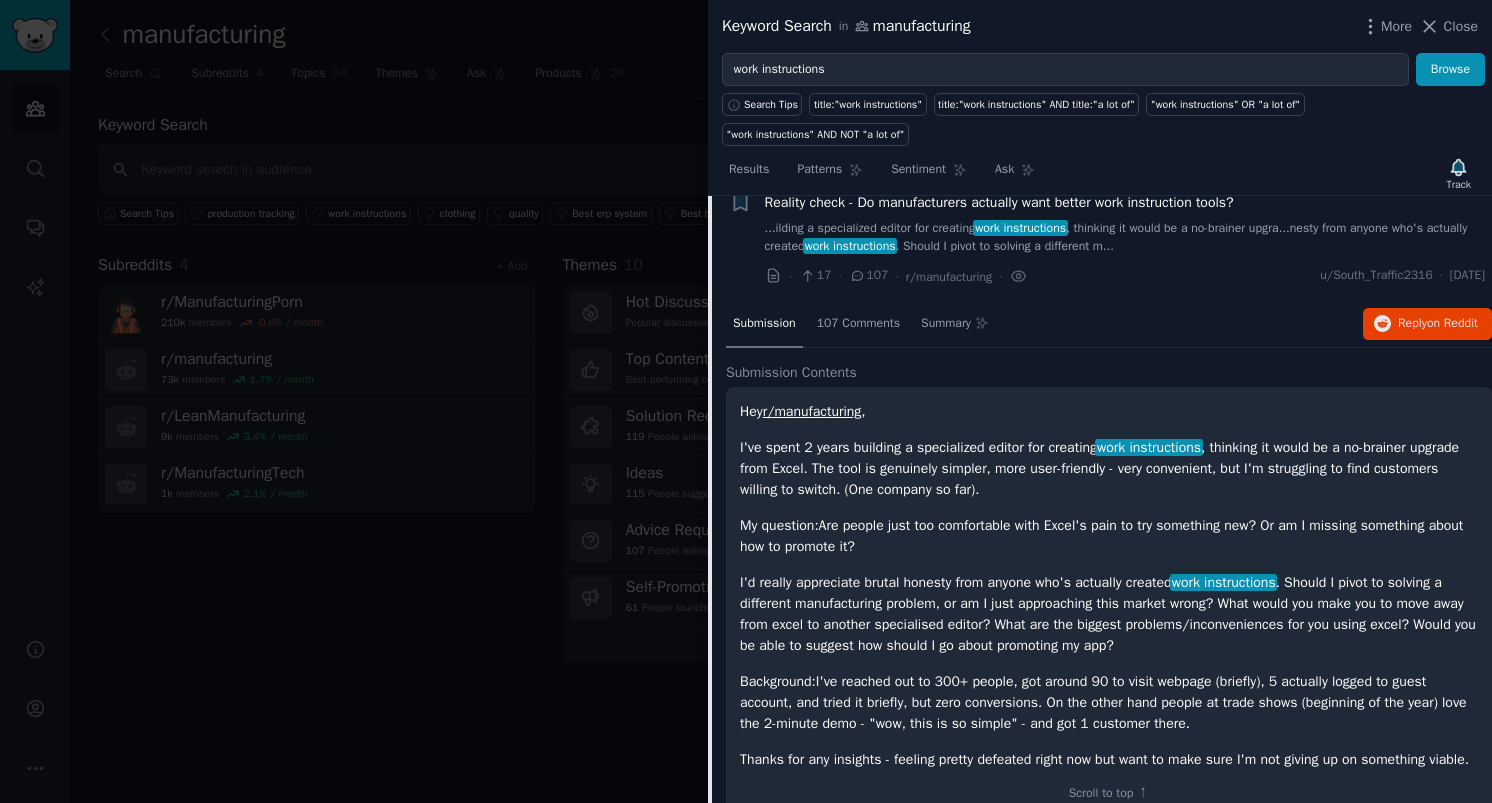 scroll, scrollTop: 134, scrollLeft: 0, axis: vertical 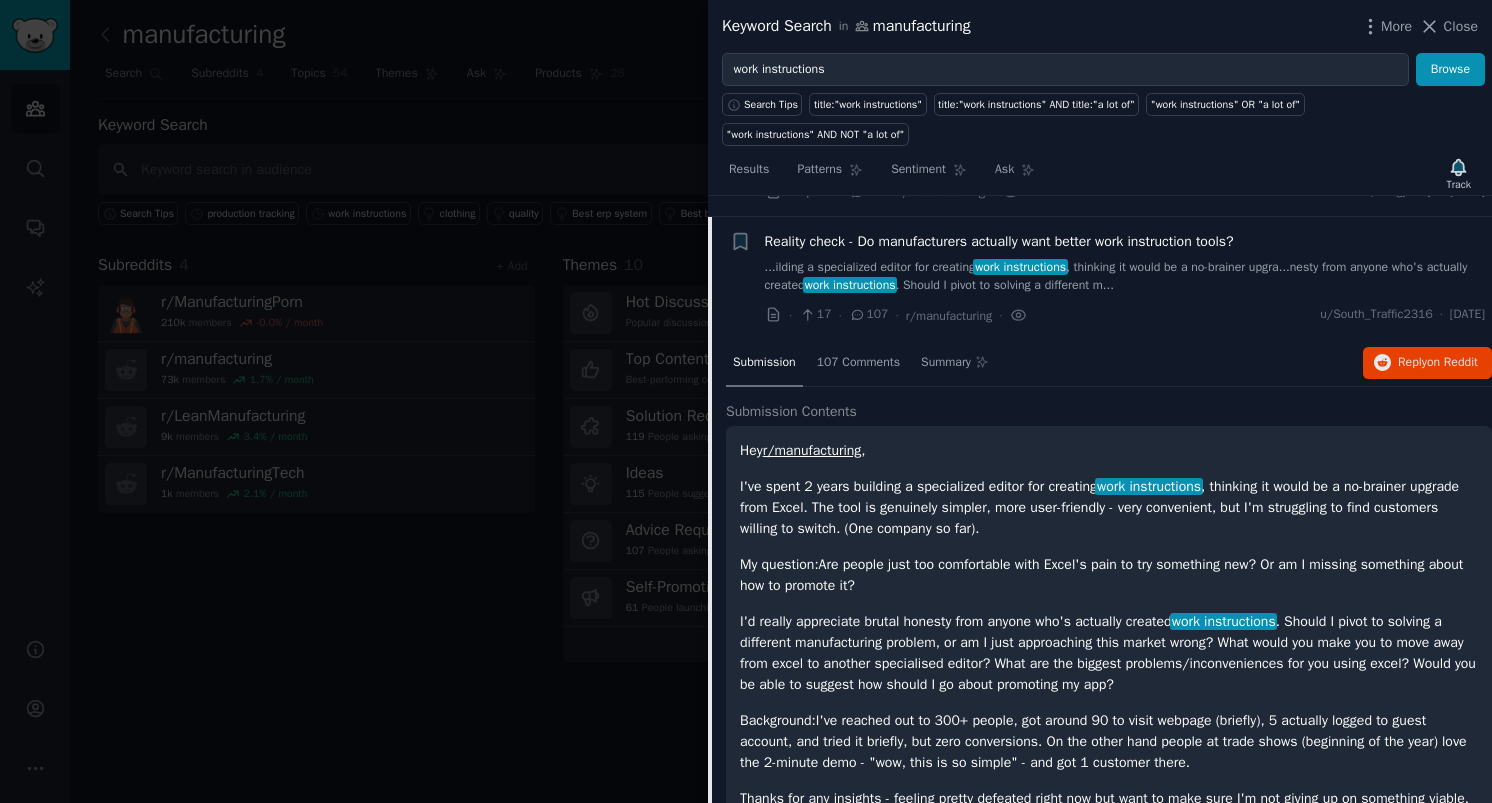 click on "Submission 107 Comments Summary Reply  on Reddit" 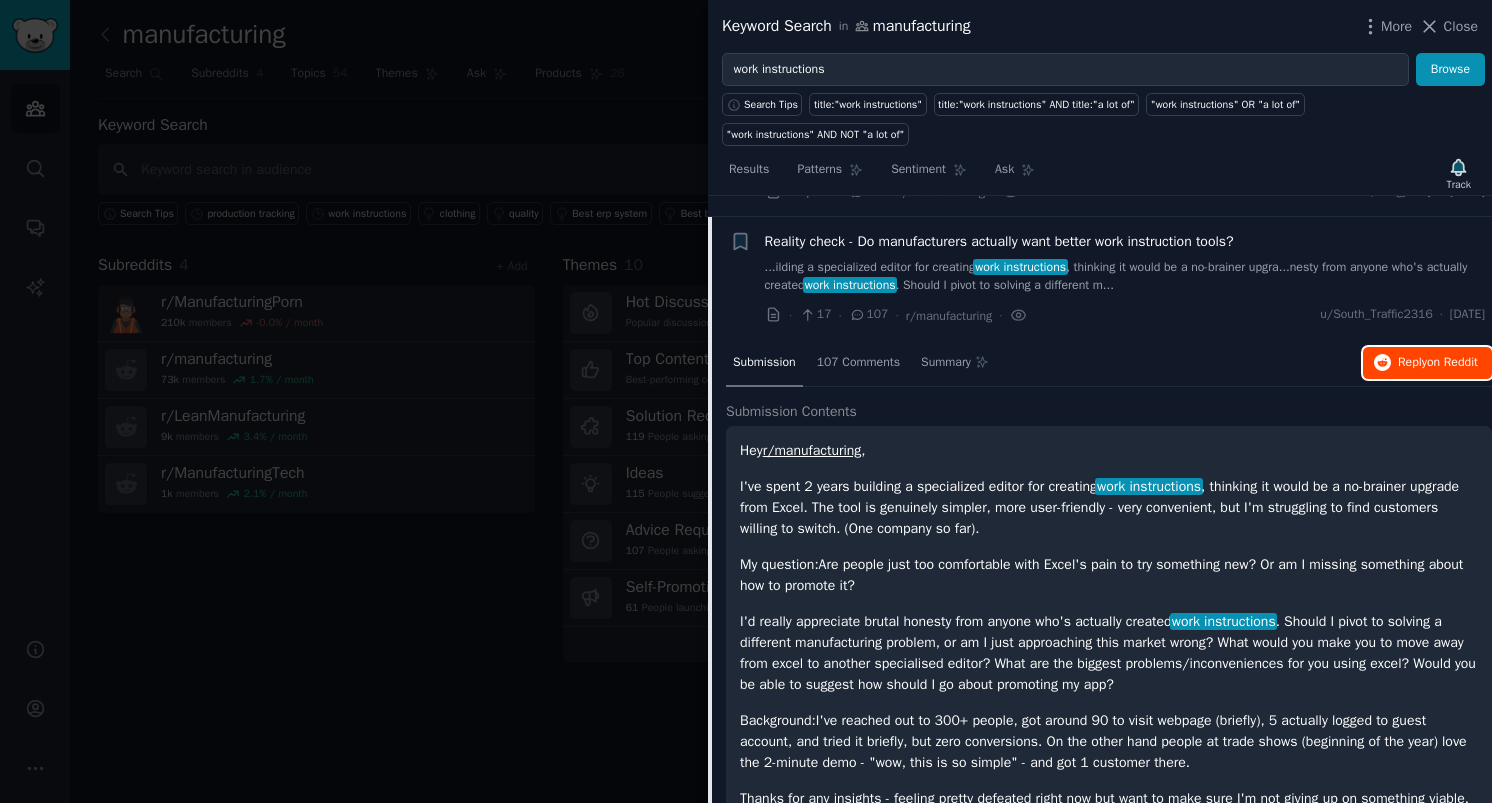 click on "Reply  on Reddit" at bounding box center [1438, 363] 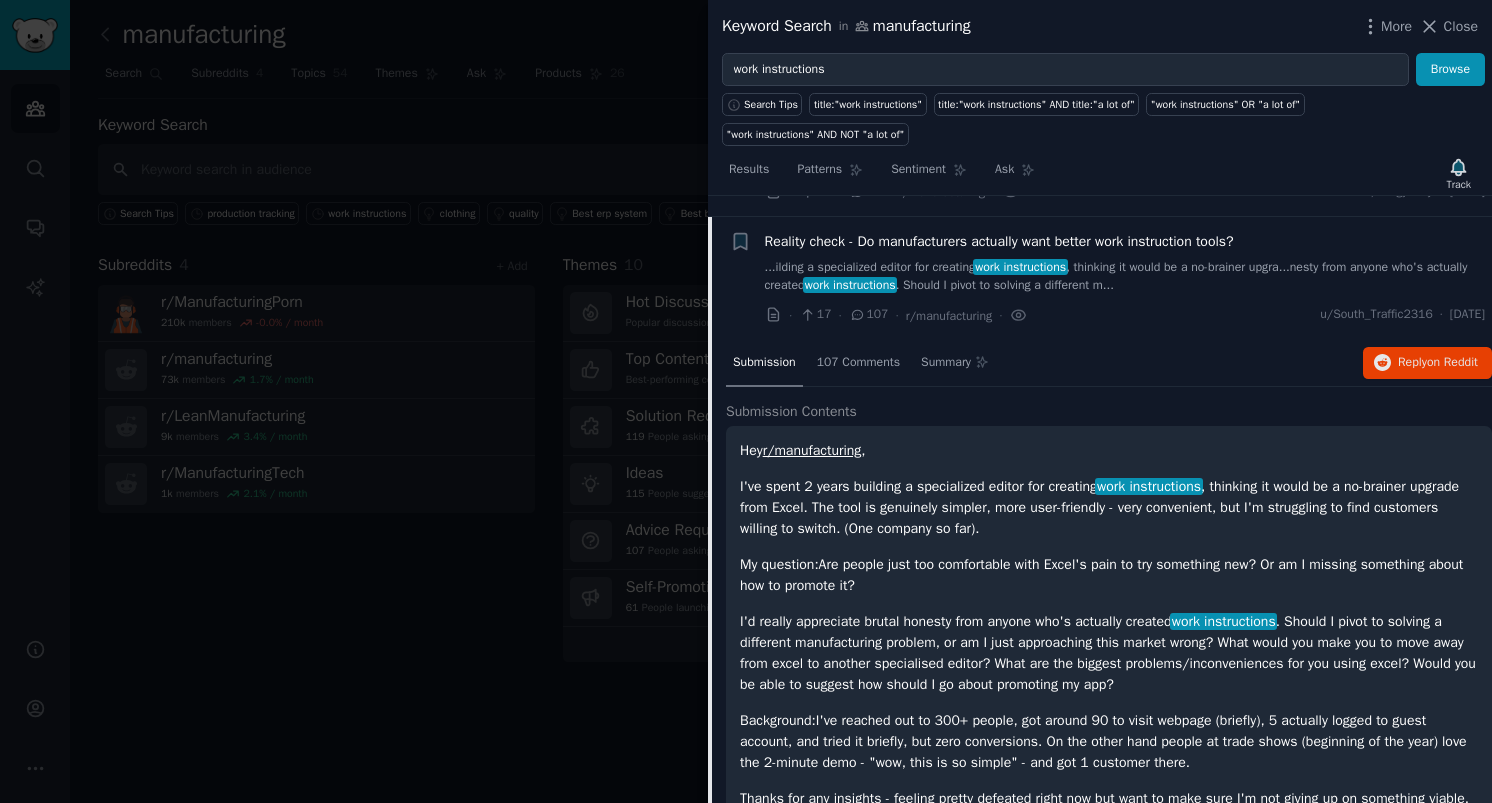 click at bounding box center [746, 401] 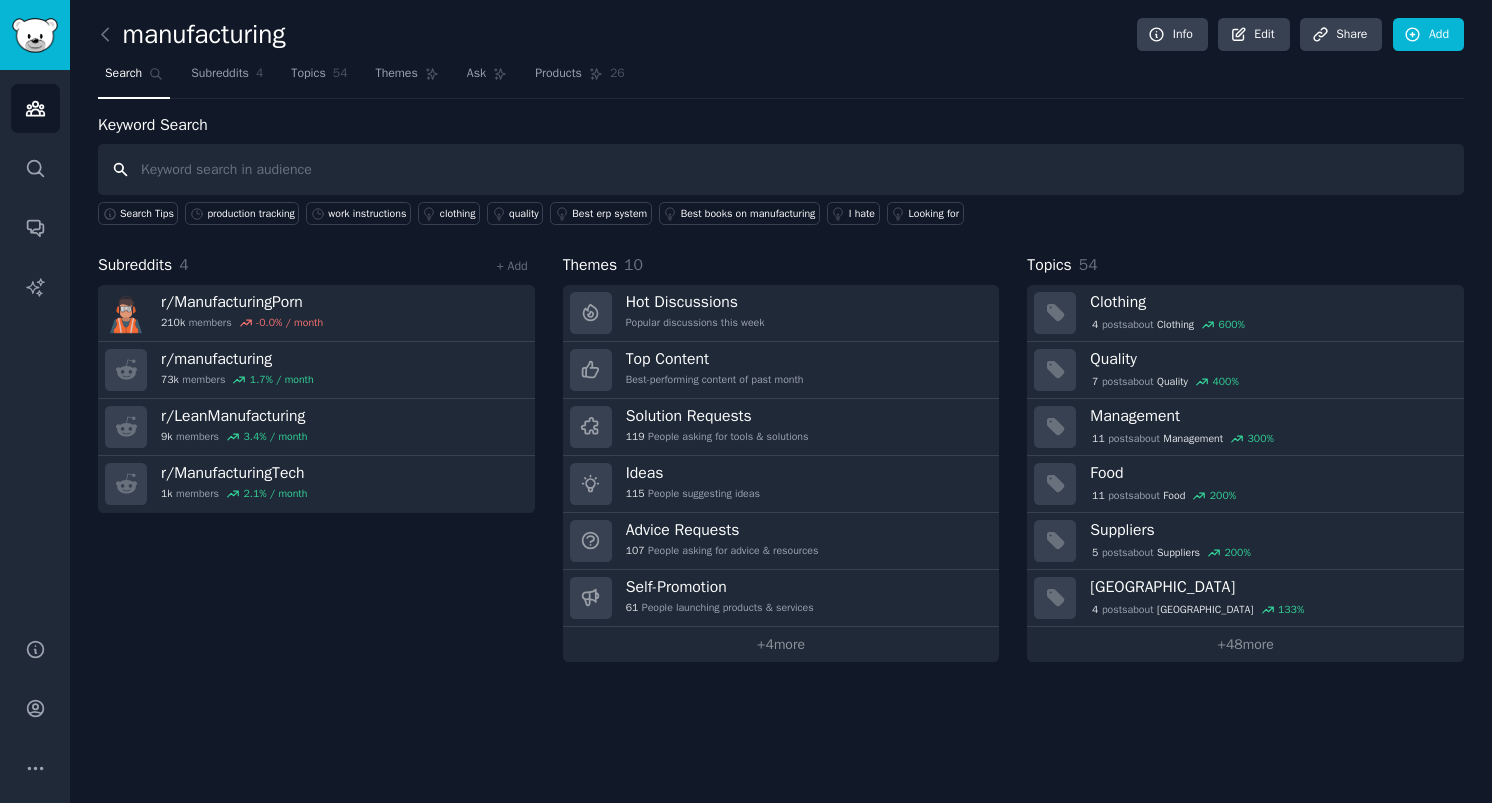 click at bounding box center (781, 169) 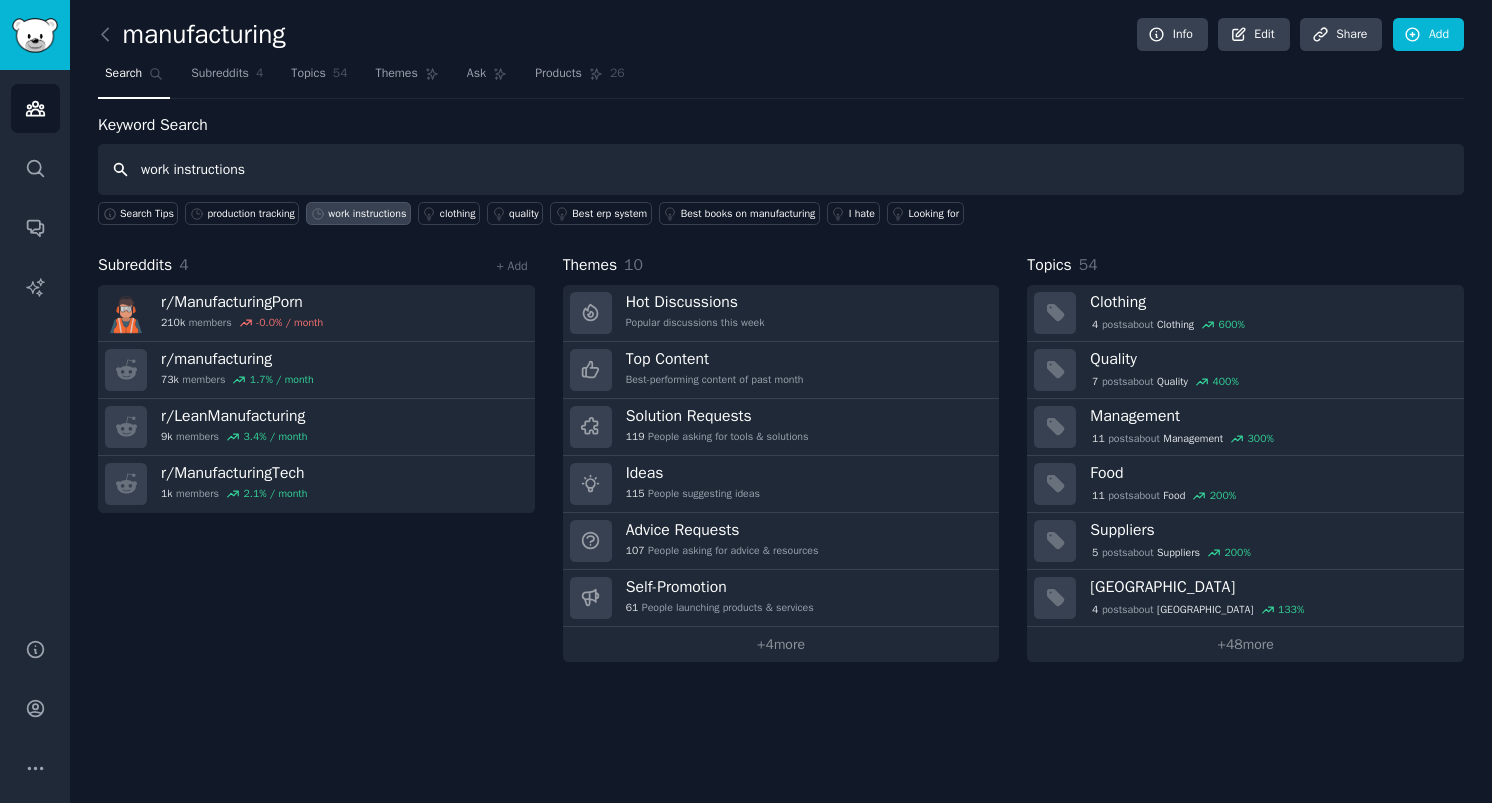 type on "work instructions" 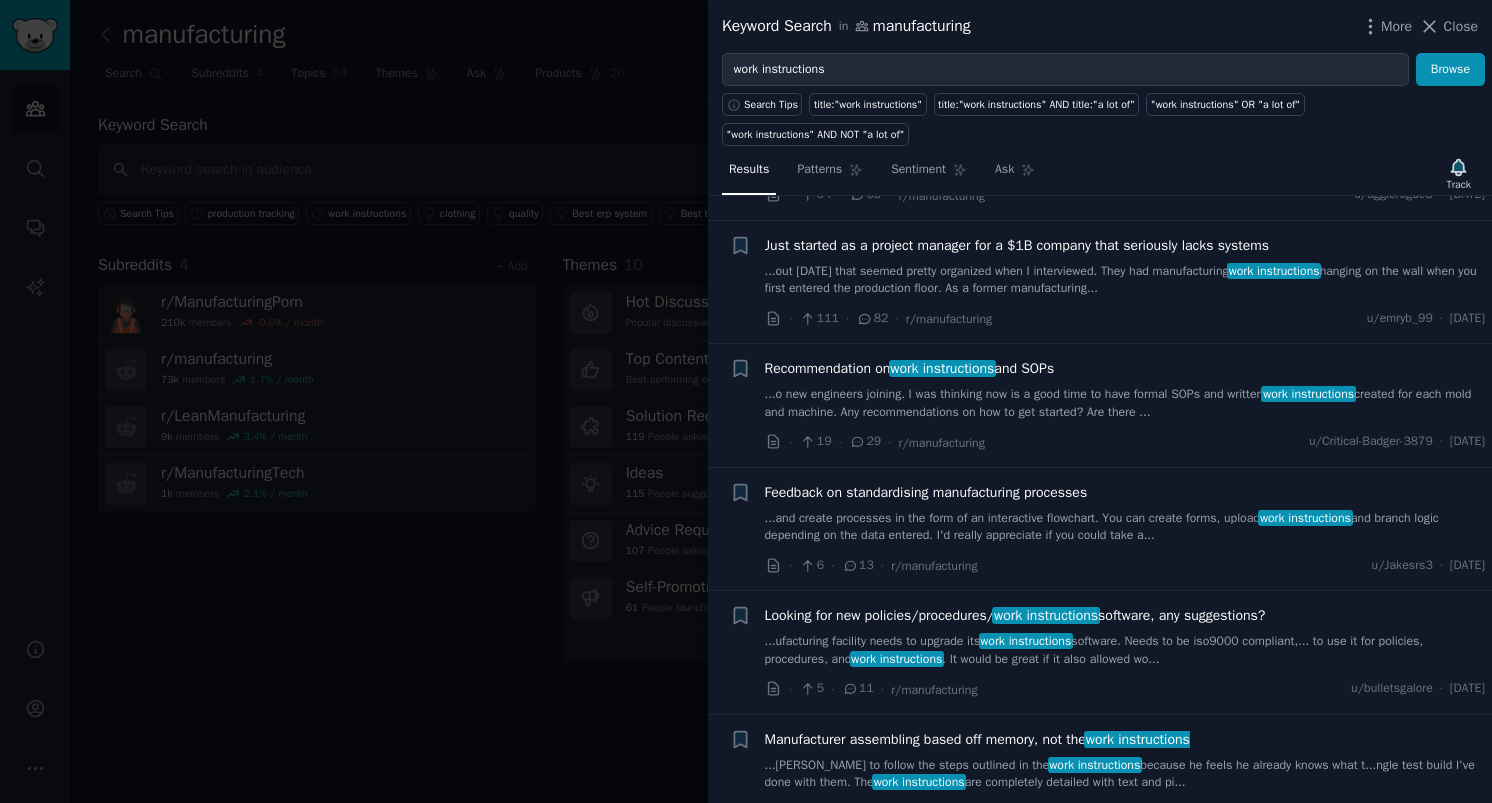 scroll, scrollTop: 0, scrollLeft: 0, axis: both 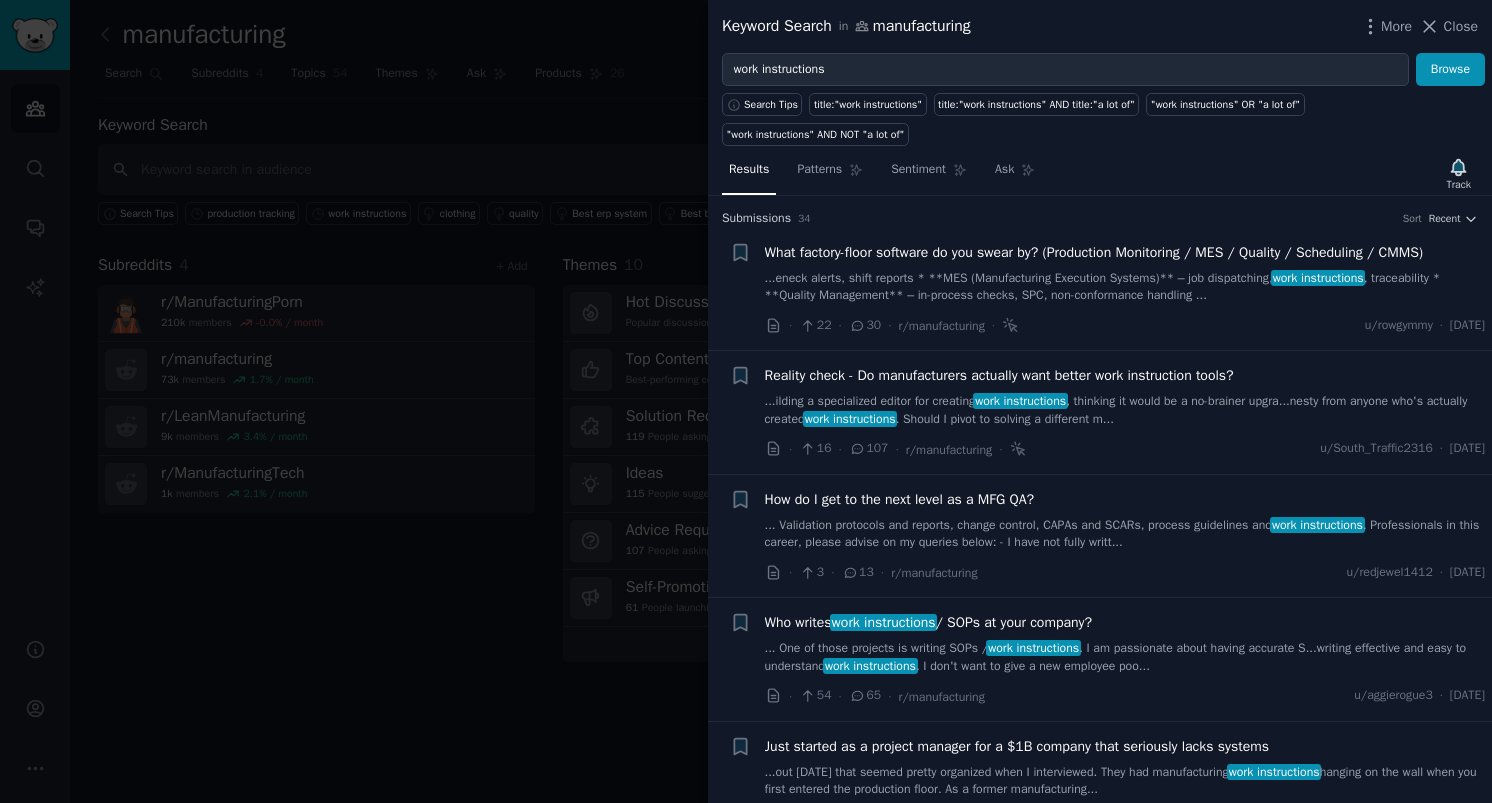 click on "What factory-floor software do you swear by? (Production Monitoring / MES / Quality / Scheduling / CMMS)" at bounding box center [1094, 252] 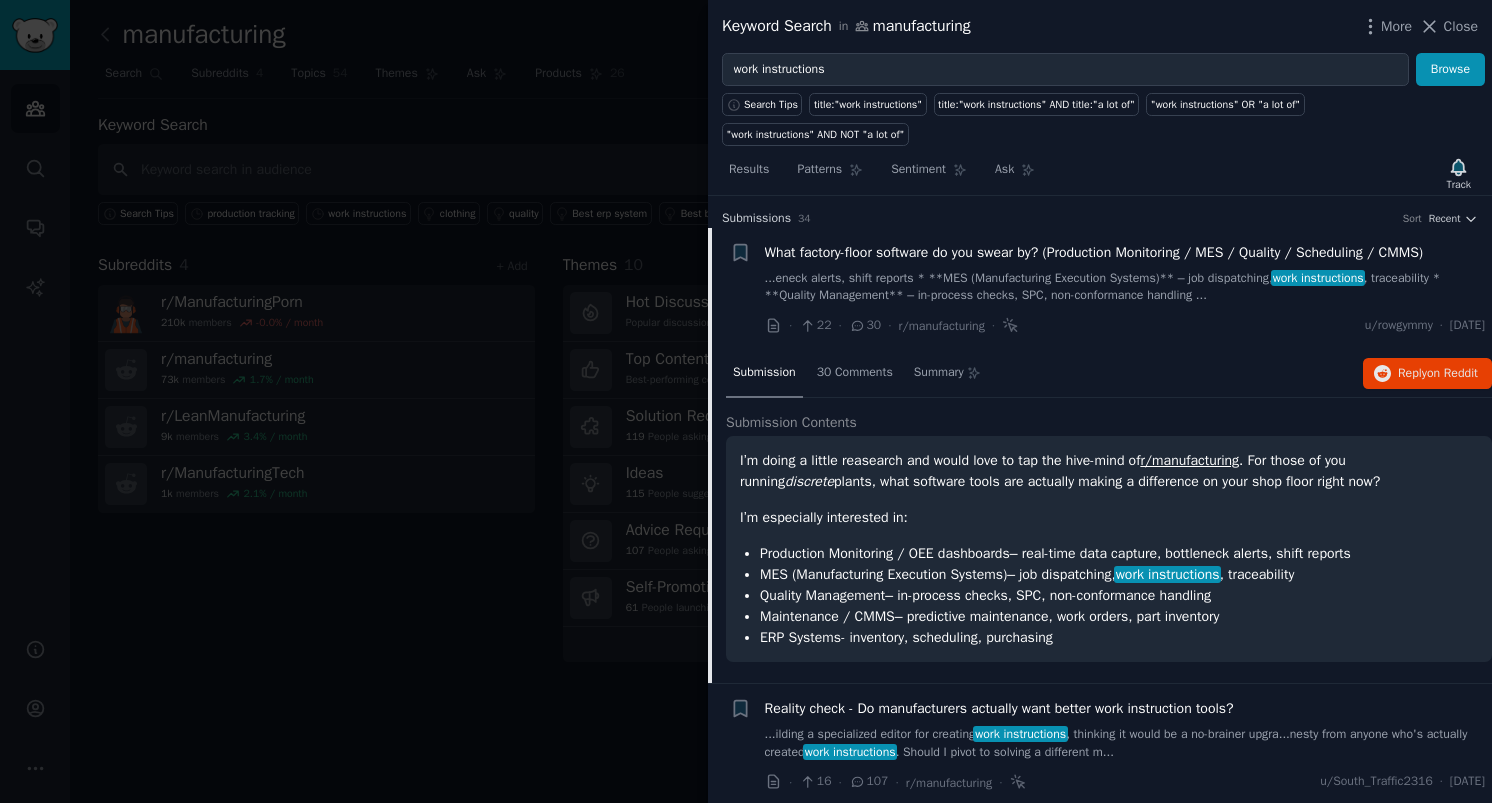 scroll, scrollTop: 32, scrollLeft: 0, axis: vertical 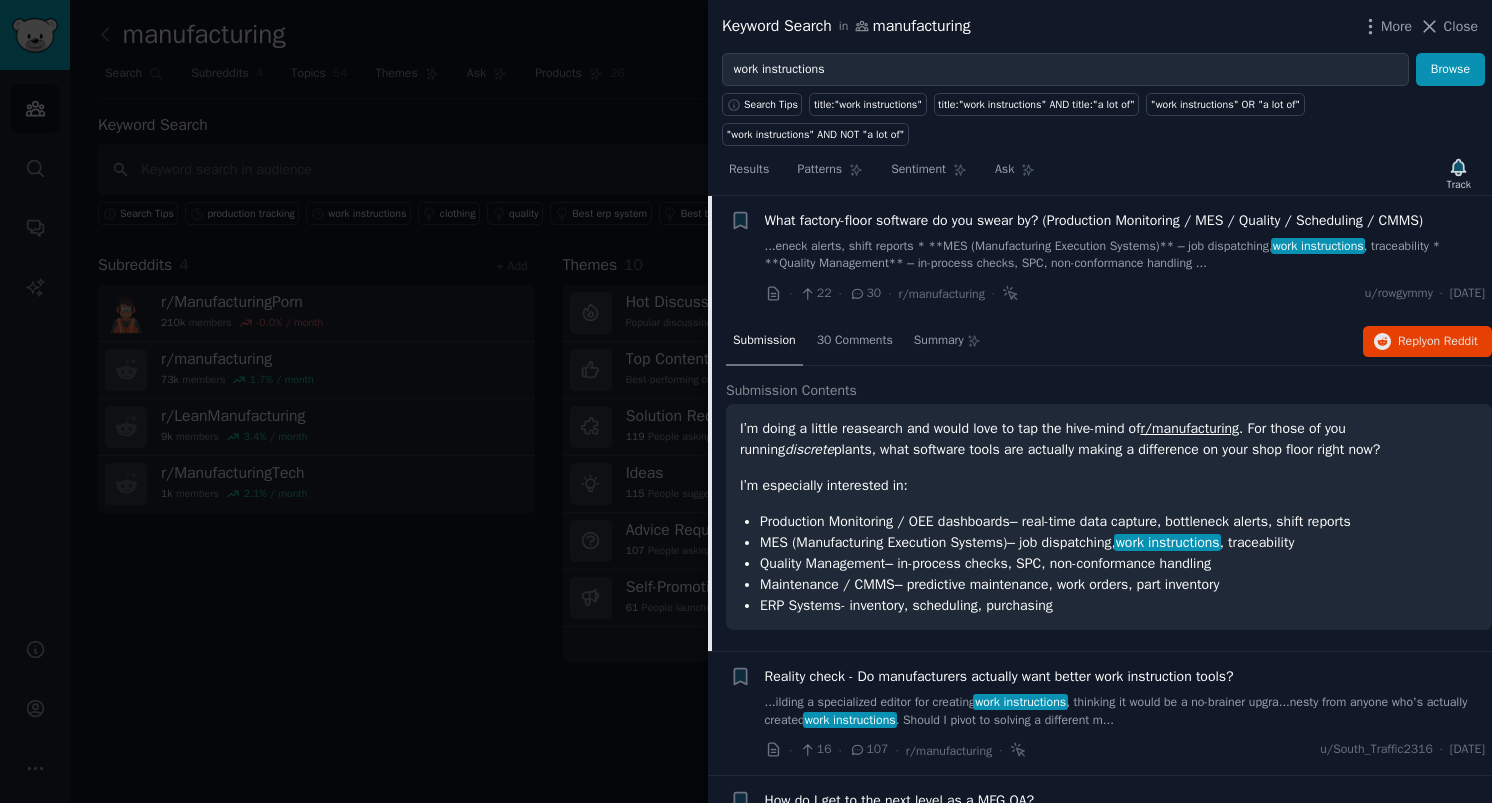 click on "Submission 30 Comments Summary Reply  on Reddit Submission Contents I’m doing a little reasearch and would love to tap the hive-mind of  r/manufacturing . For those of you running  discrete  plants, what software tools are actually making a difference on your shop floor right now?
I’m especially interested in:
Production Monitoring / OEE dashboards  – real-time data capture, bottleneck alerts, shift reports
MES (Manufacturing Execution Systems)  – job dispatching,  work instructions , traceability
Quality Management  – in-process checks, SPC, non-conformance handling
Maintenance / CMMS  – predictive maintenance, work orders, part inventory
ERP Systems  - inventory, scheduling, purchasing" at bounding box center (1109, 484) 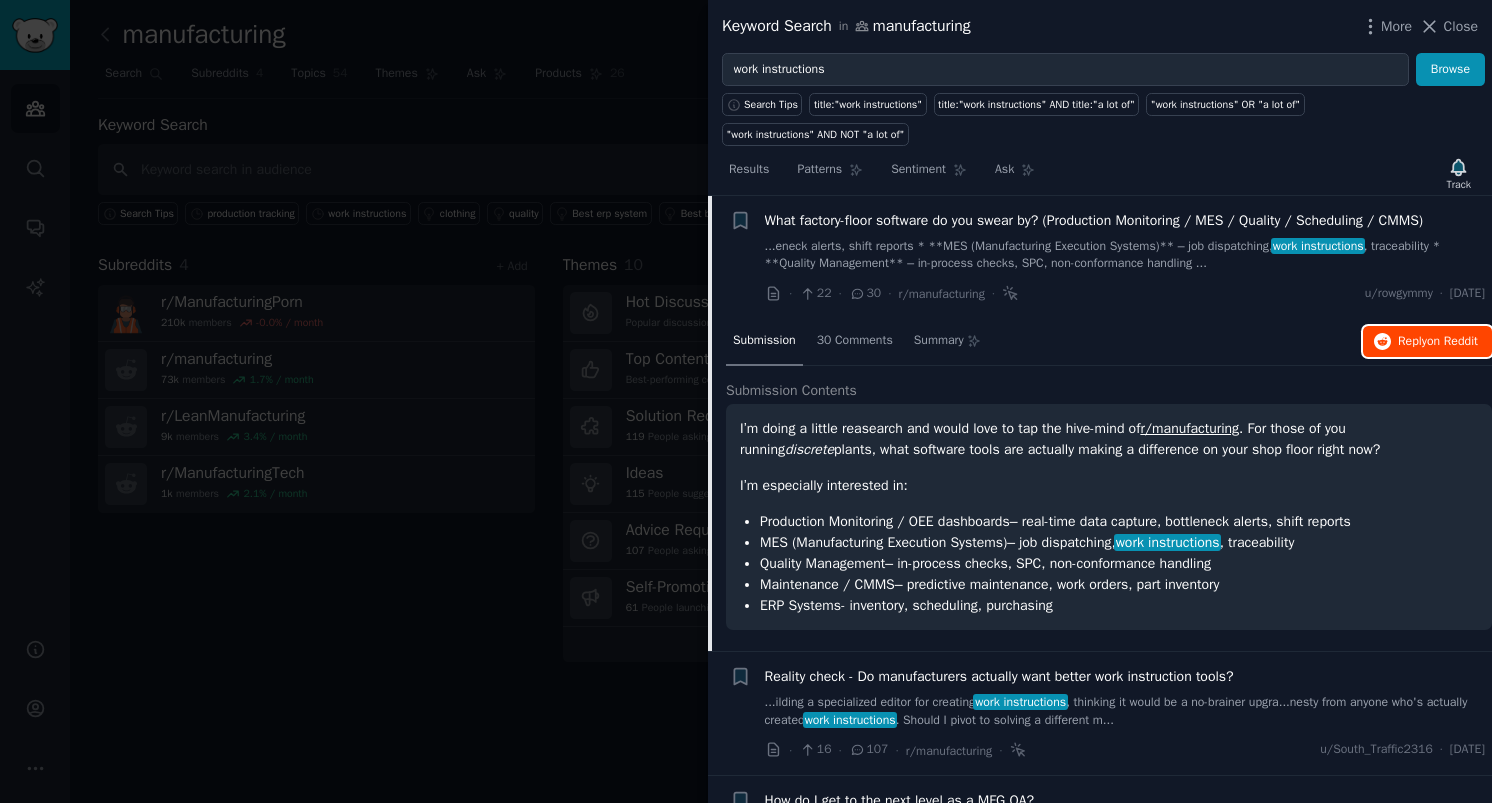 click on "Reply  on Reddit" at bounding box center [1427, 342] 